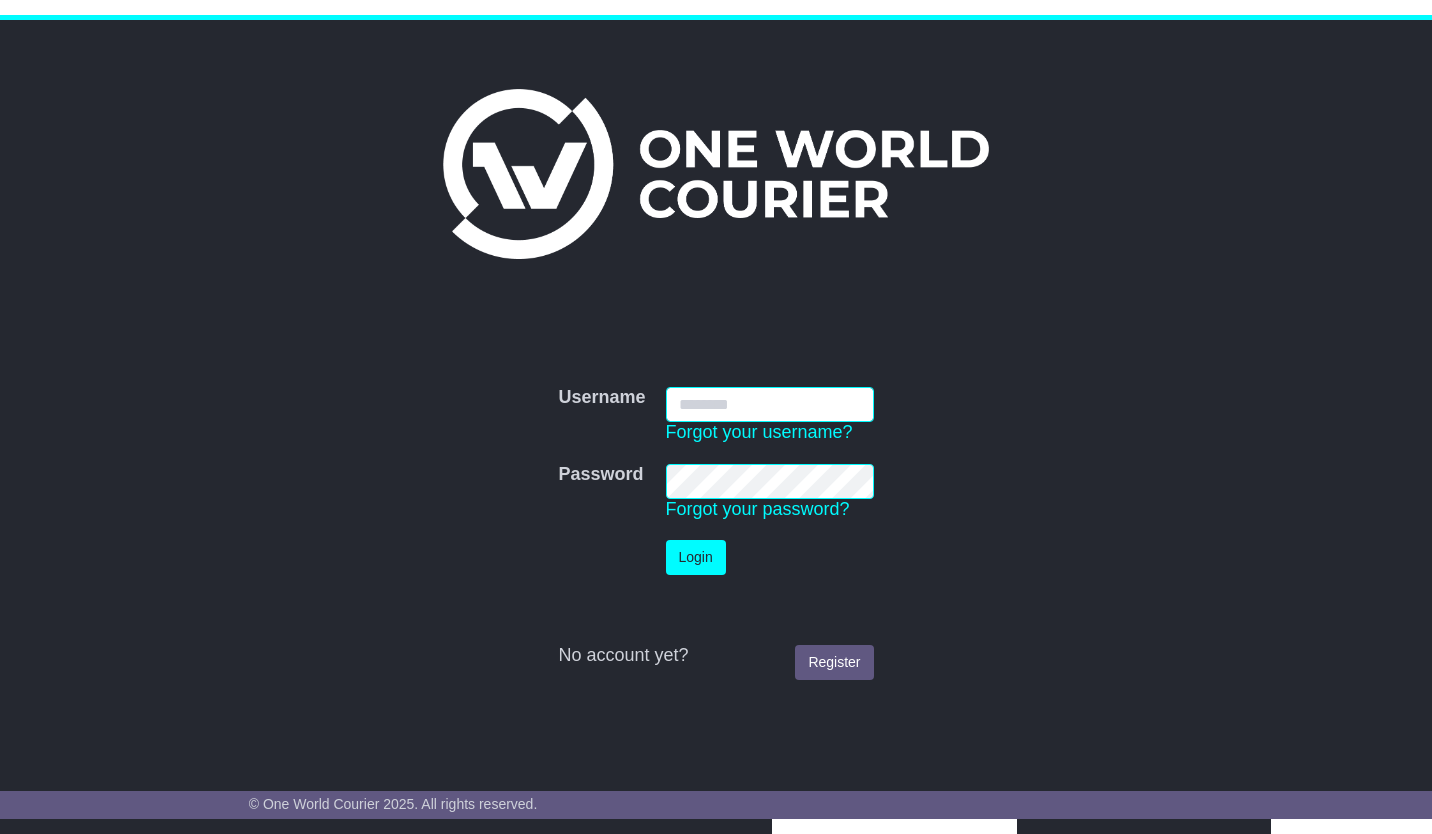 scroll, scrollTop: 0, scrollLeft: 0, axis: both 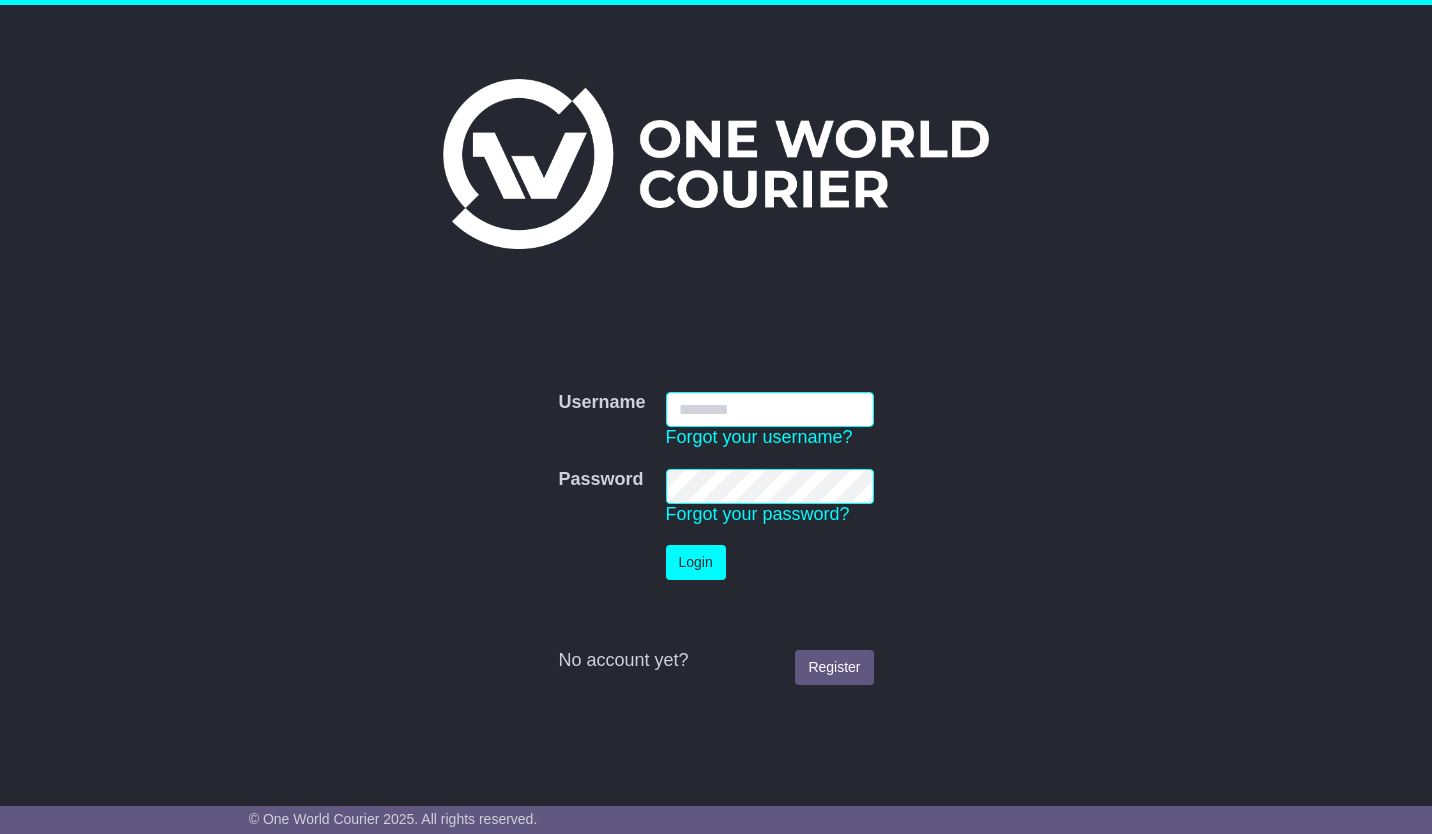 type on "**********" 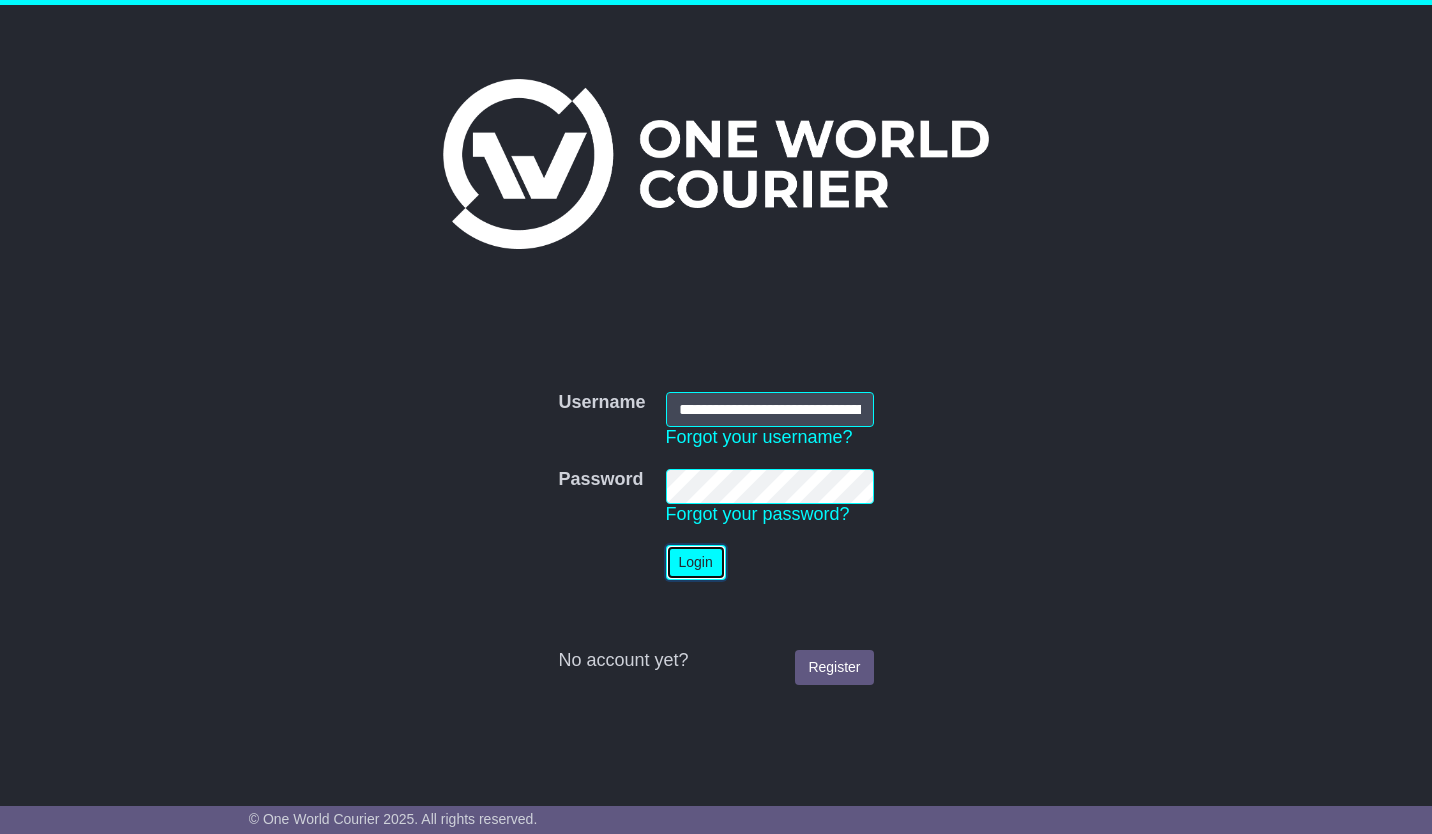 click on "Login" at bounding box center (696, 562) 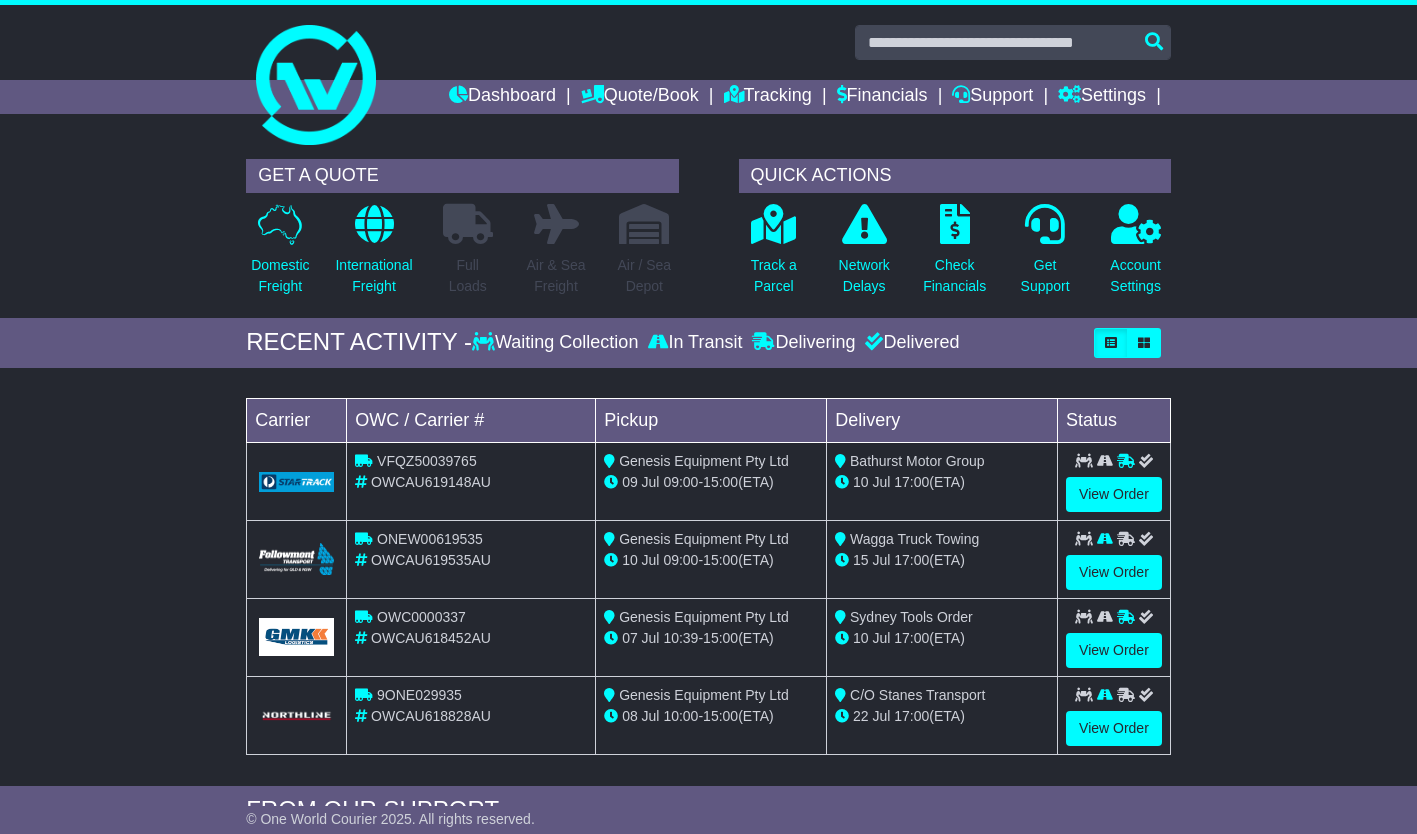 scroll, scrollTop: 0, scrollLeft: 0, axis: both 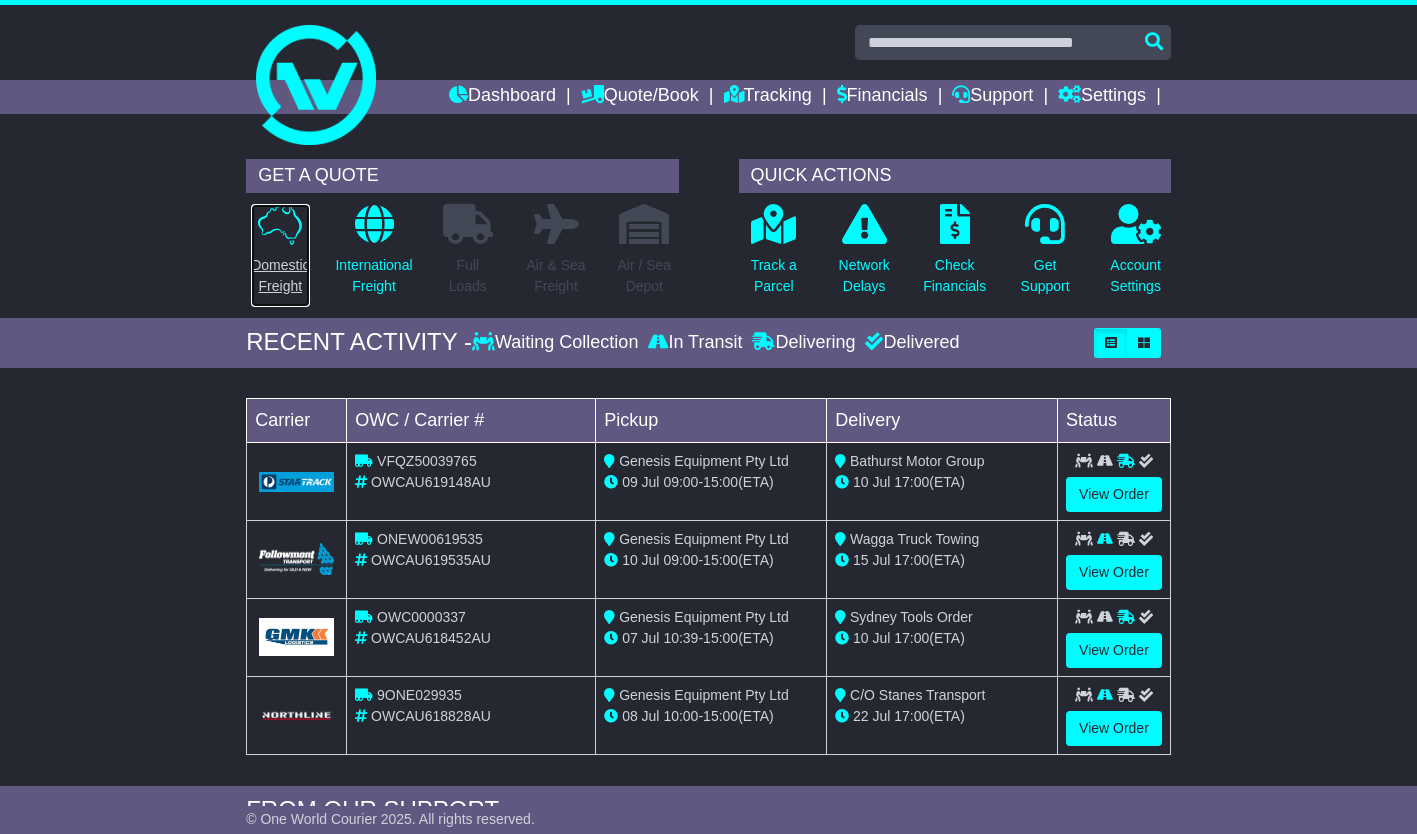 click on "Domestic Freight" at bounding box center (280, 276) 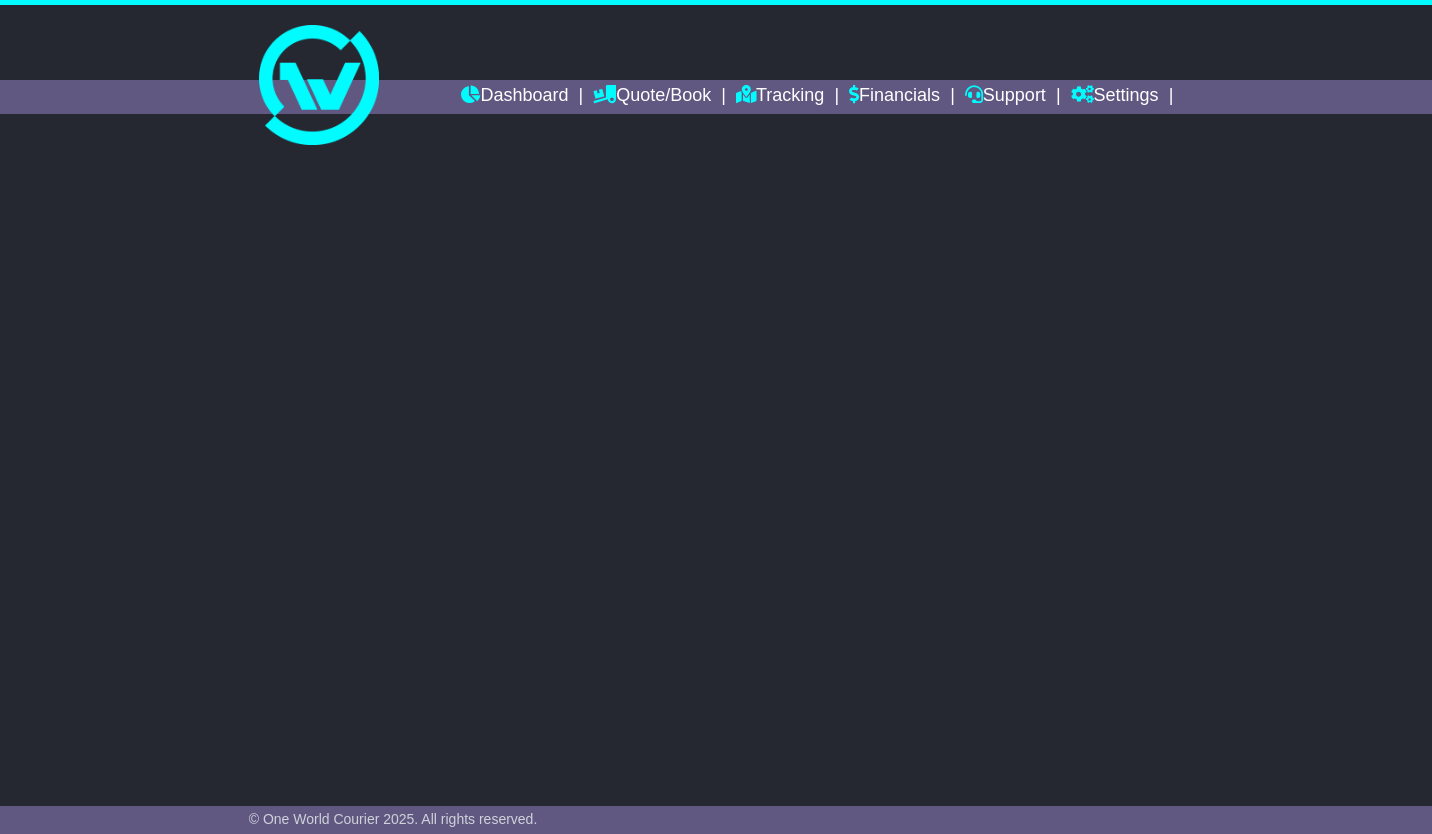 scroll, scrollTop: 0, scrollLeft: 0, axis: both 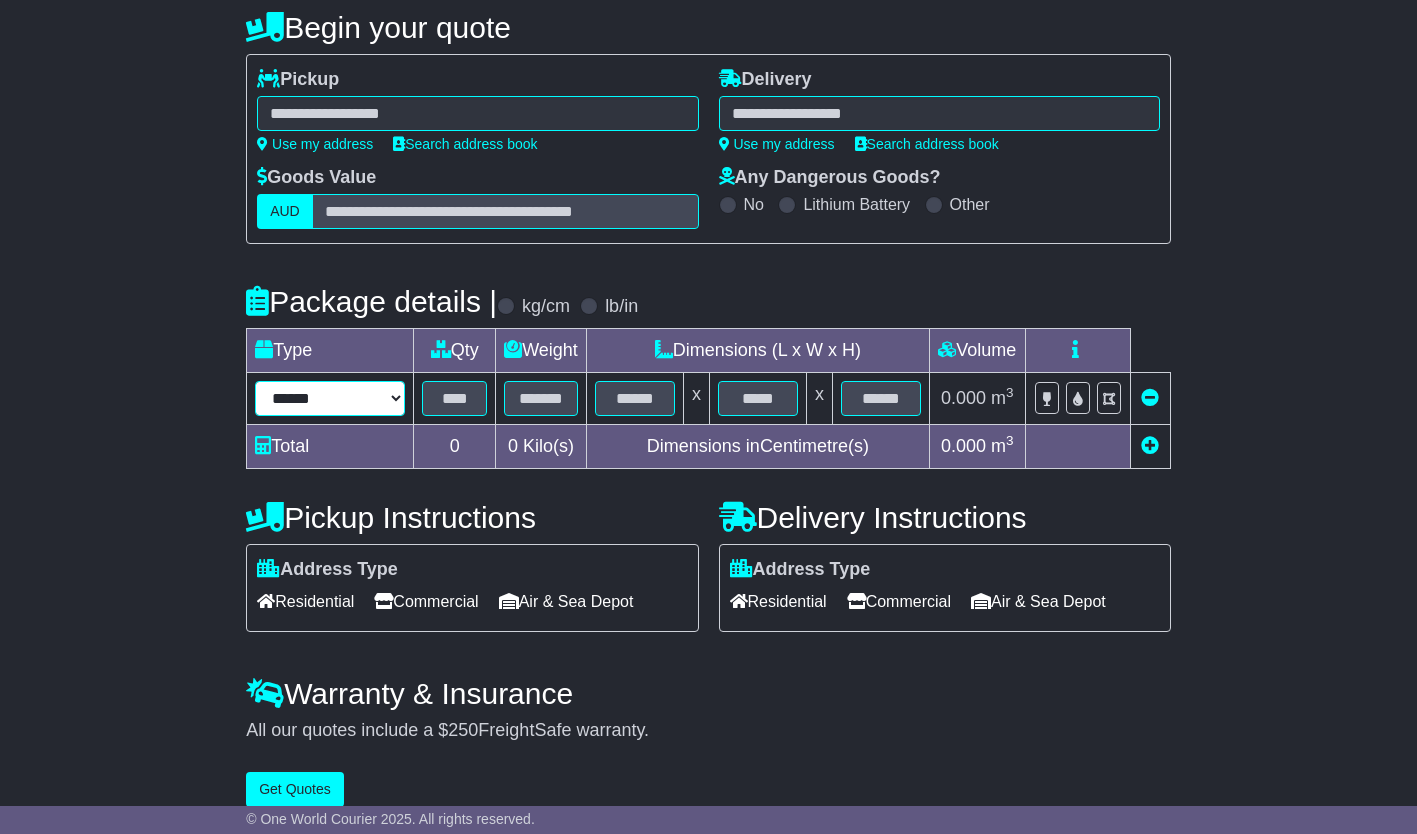 drag, startPoint x: 357, startPoint y: 392, endPoint x: 354, endPoint y: 405, distance: 13.341664 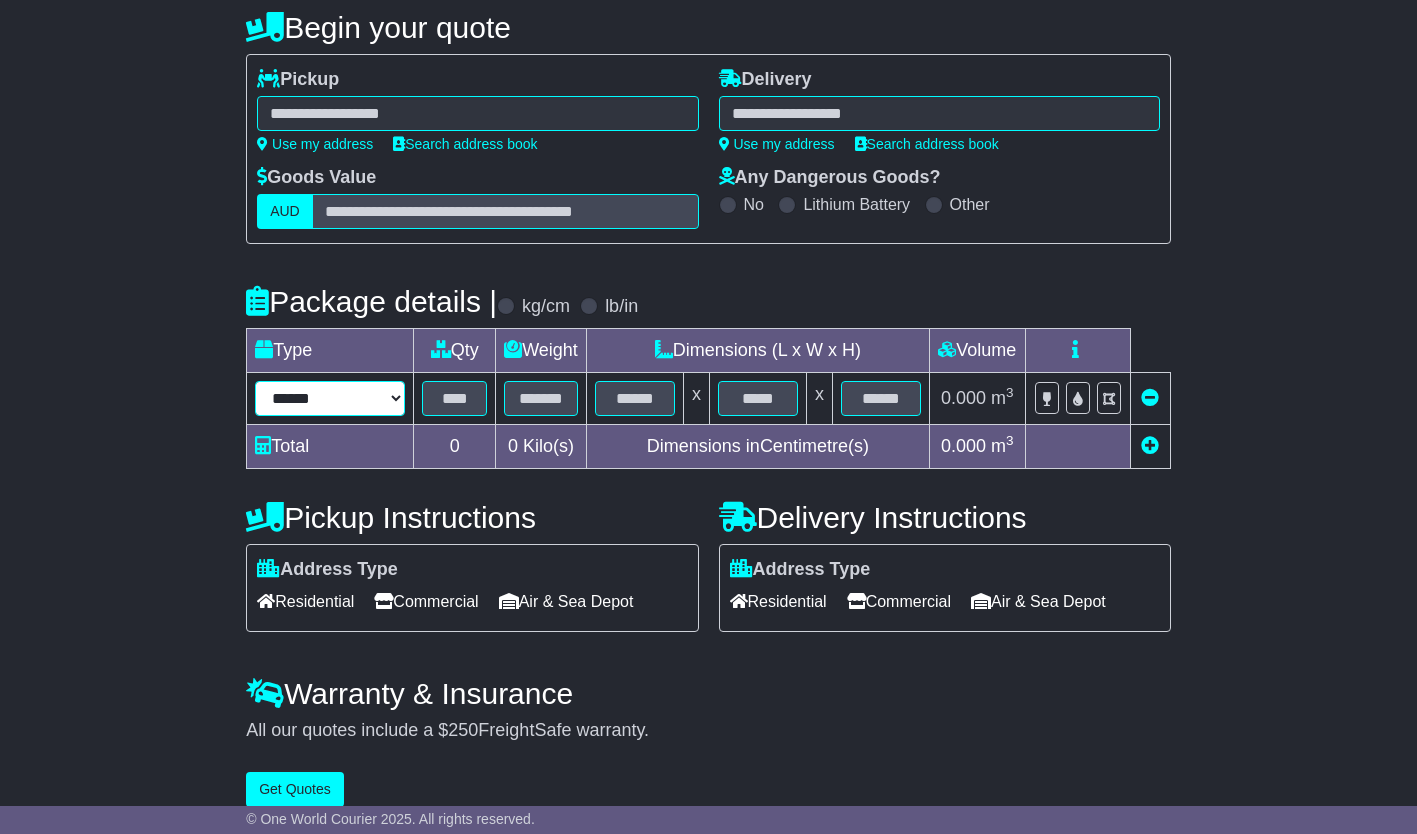 select on "****" 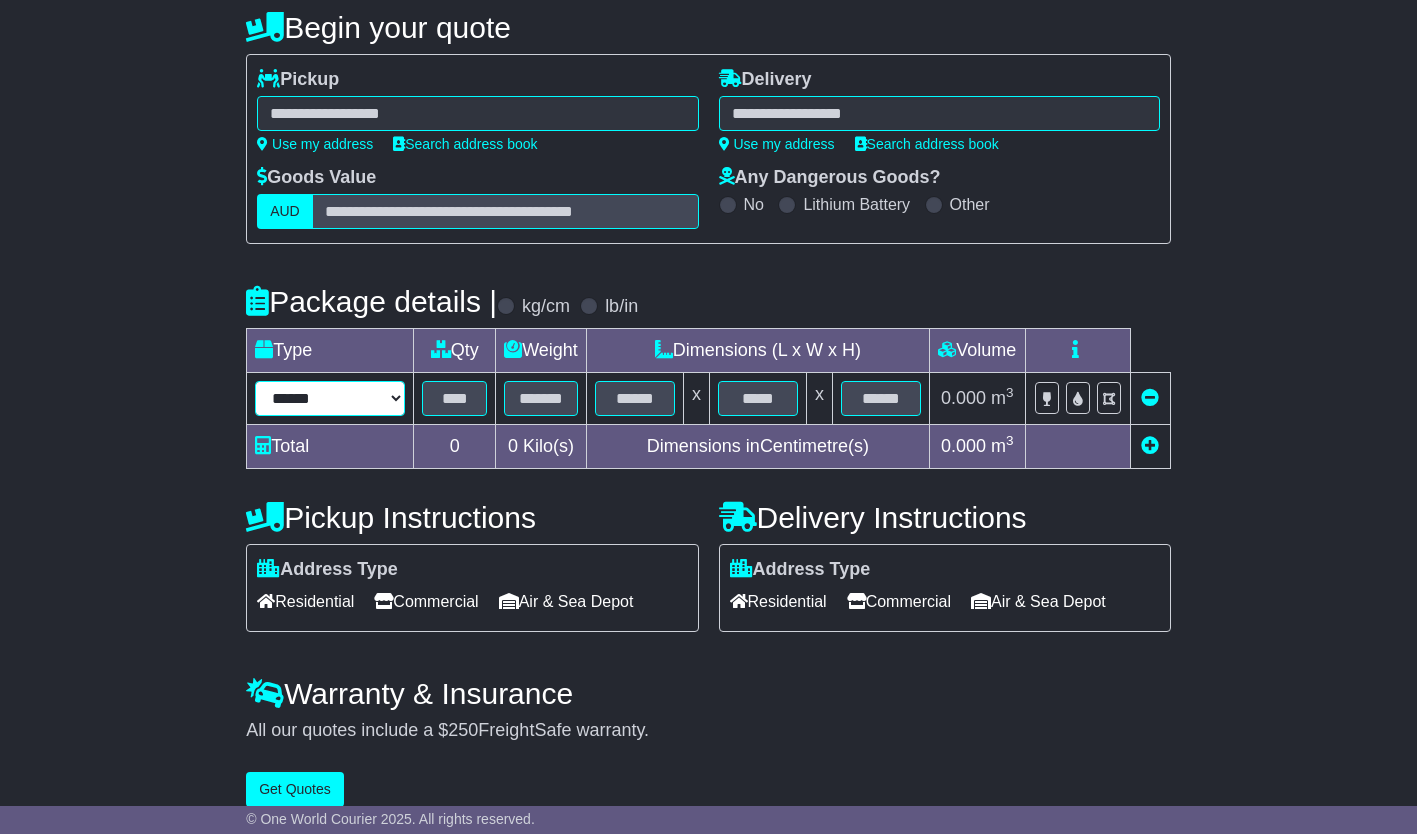 click on "**********" at bounding box center [330, 398] 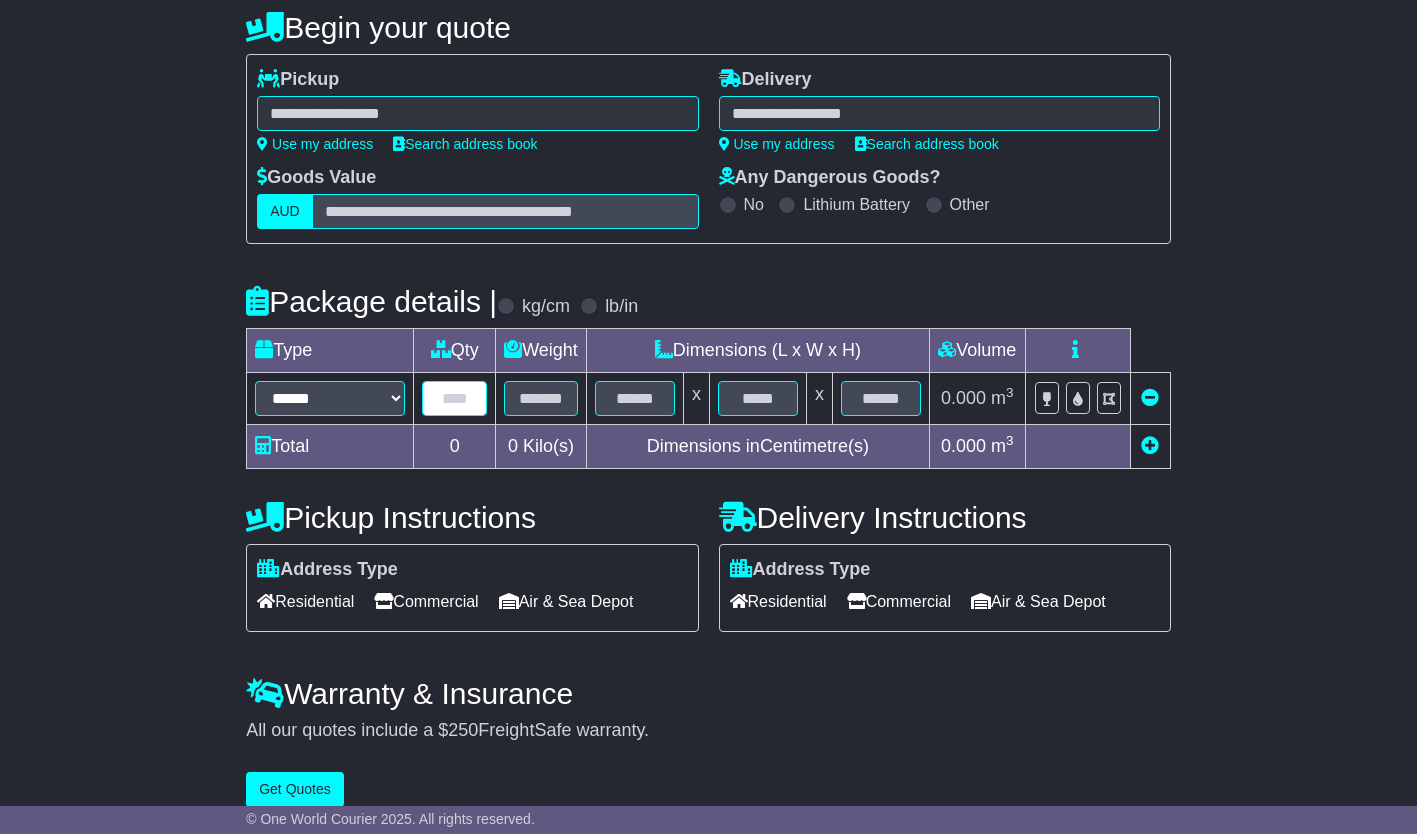 click at bounding box center (454, 398) 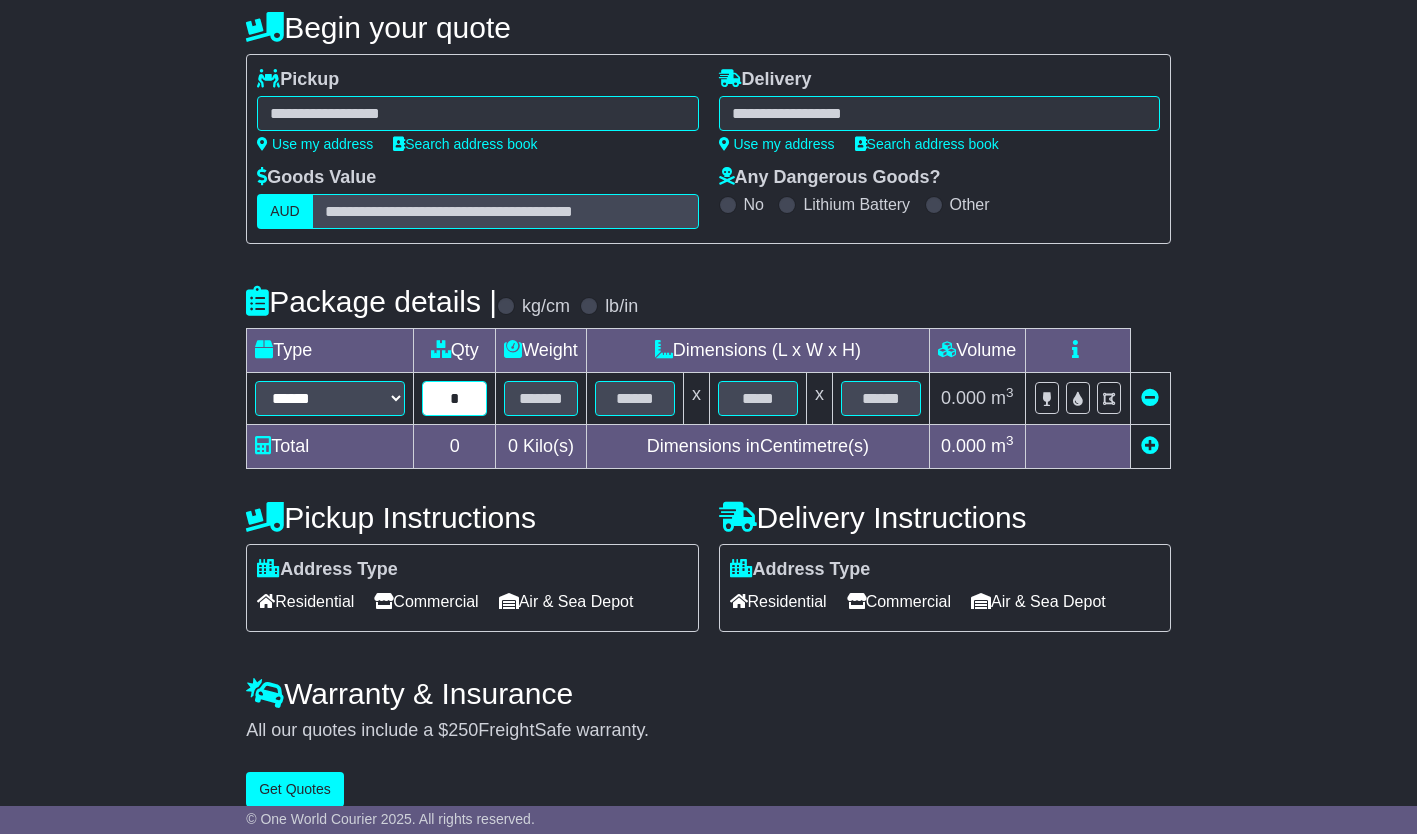 type on "*" 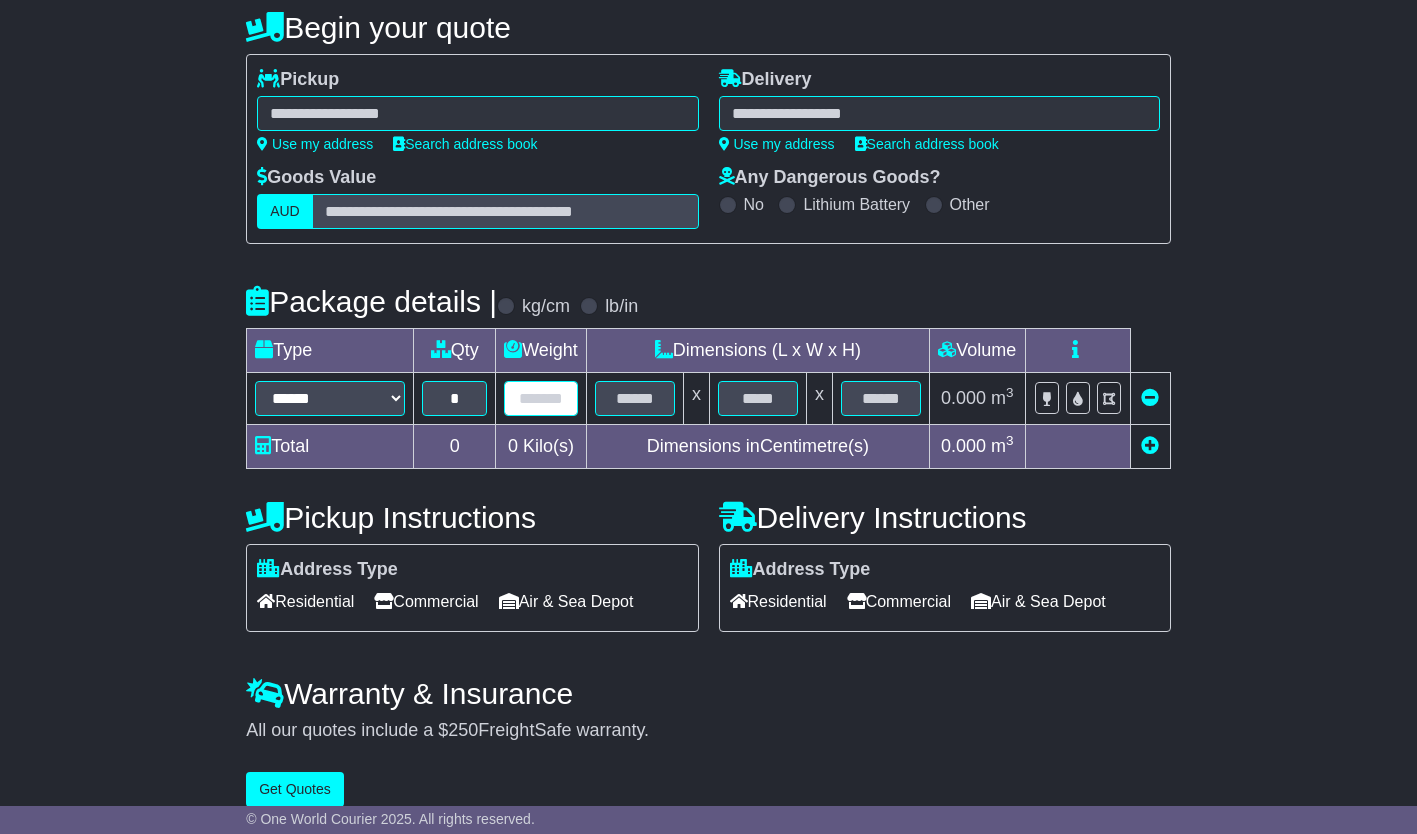 click at bounding box center [454, 398] 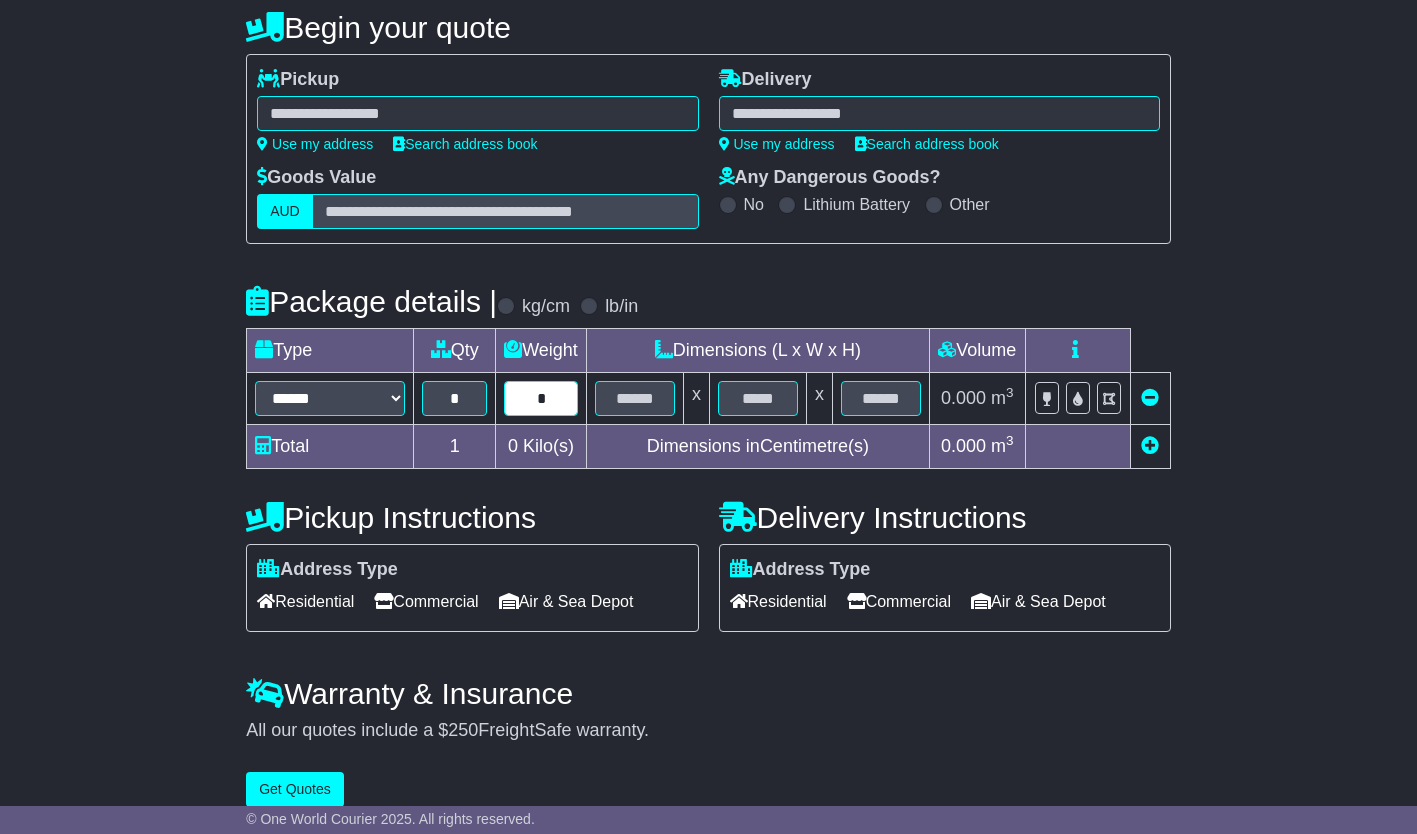 type on "*" 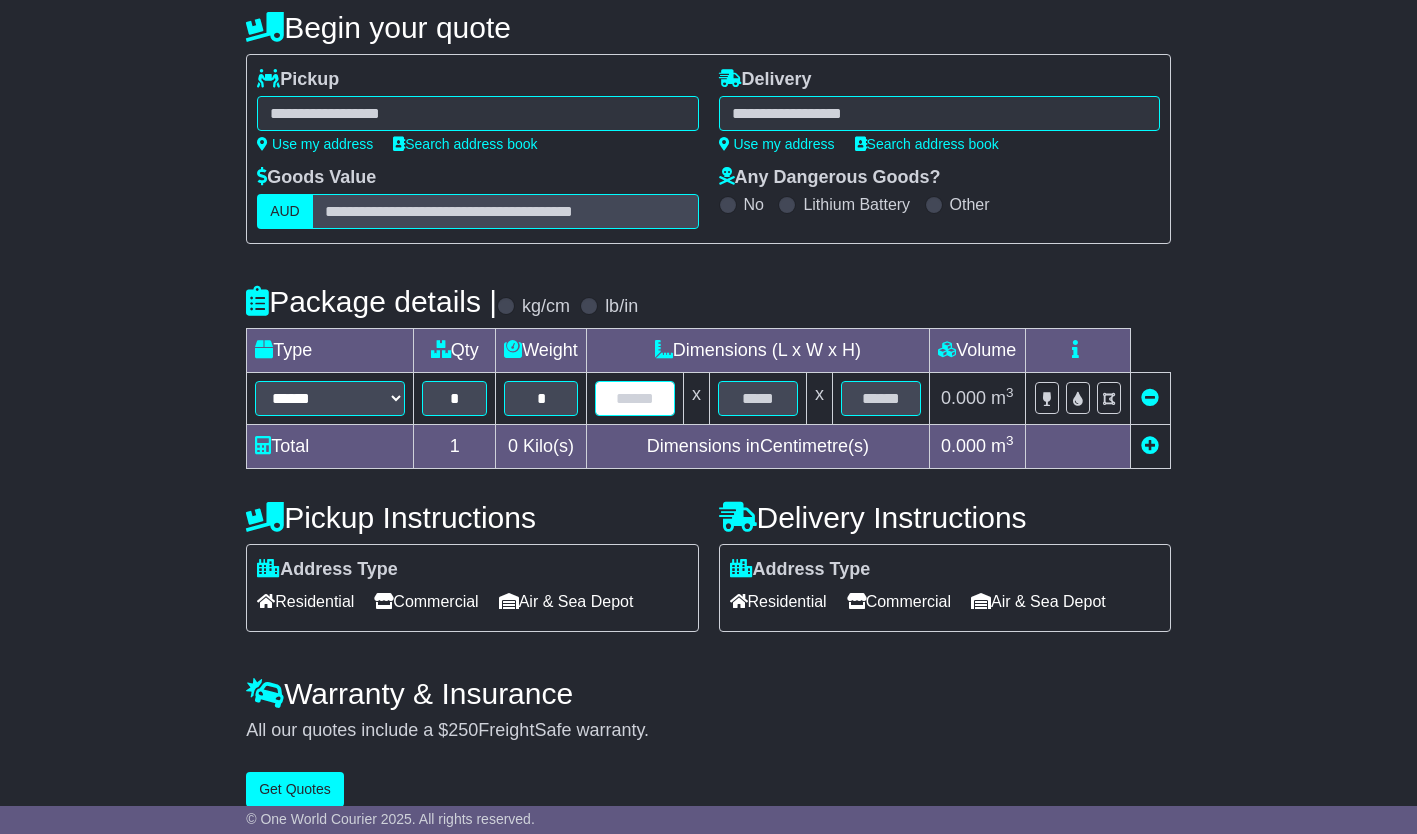 click at bounding box center (635, 398) 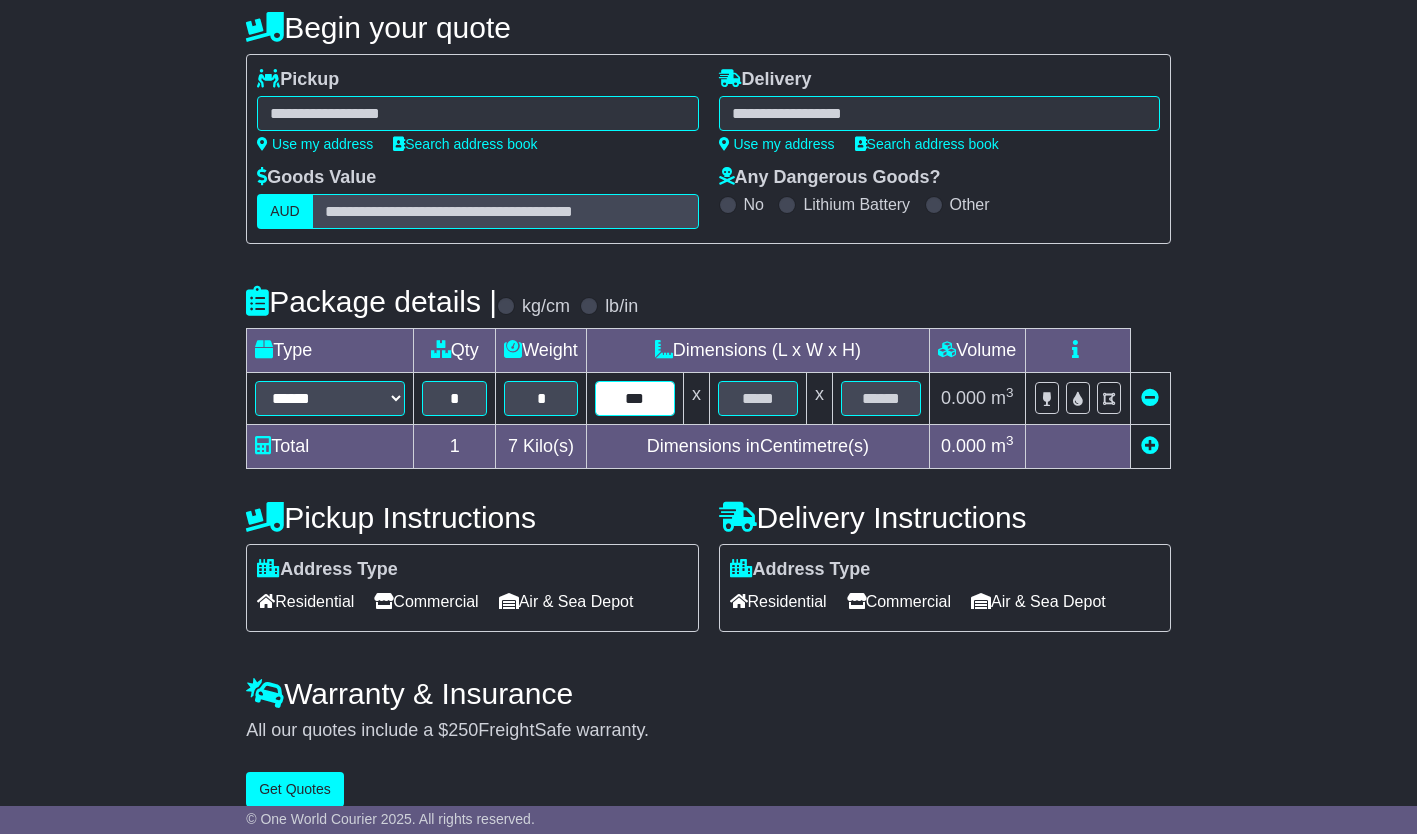type on "***" 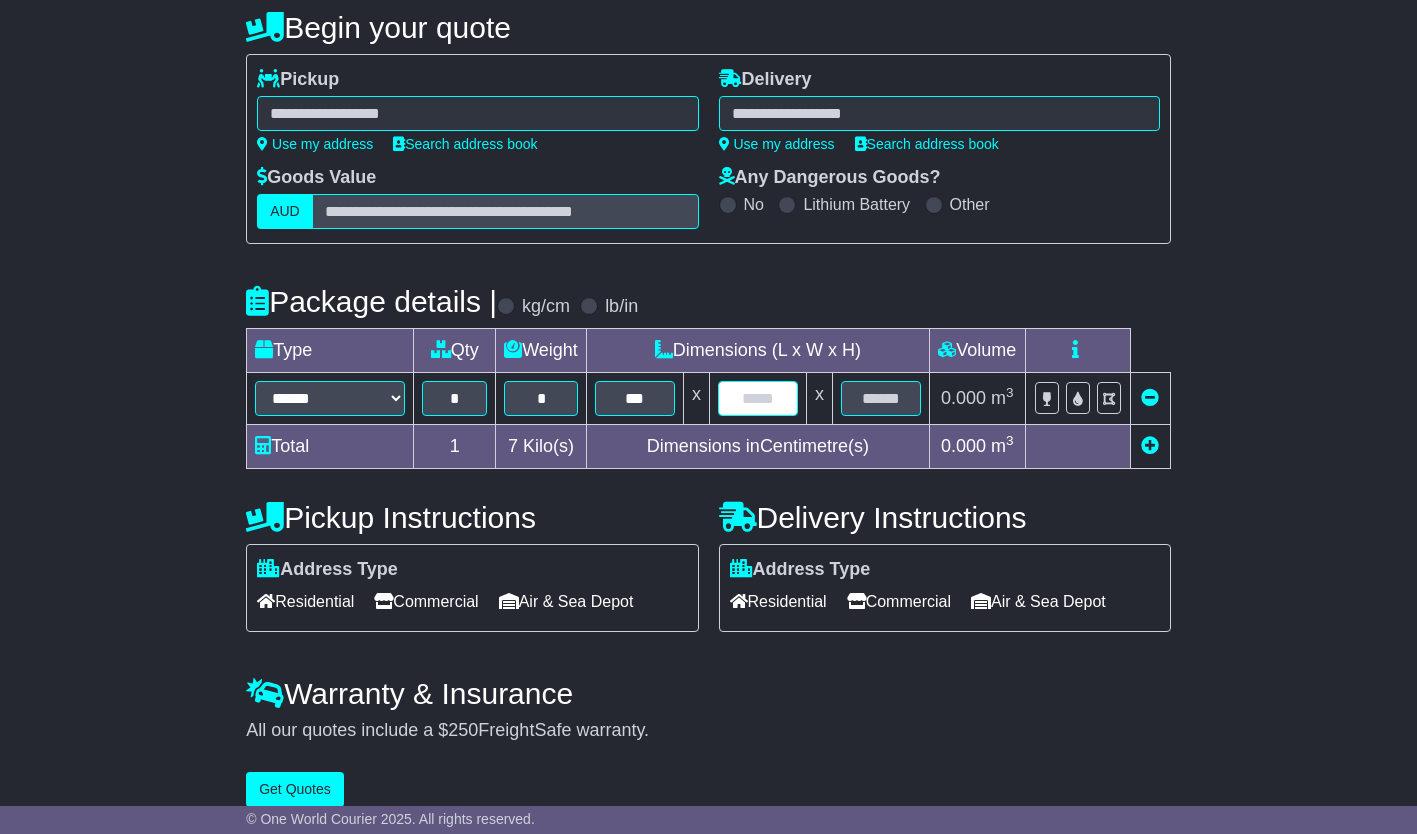 click at bounding box center [635, 398] 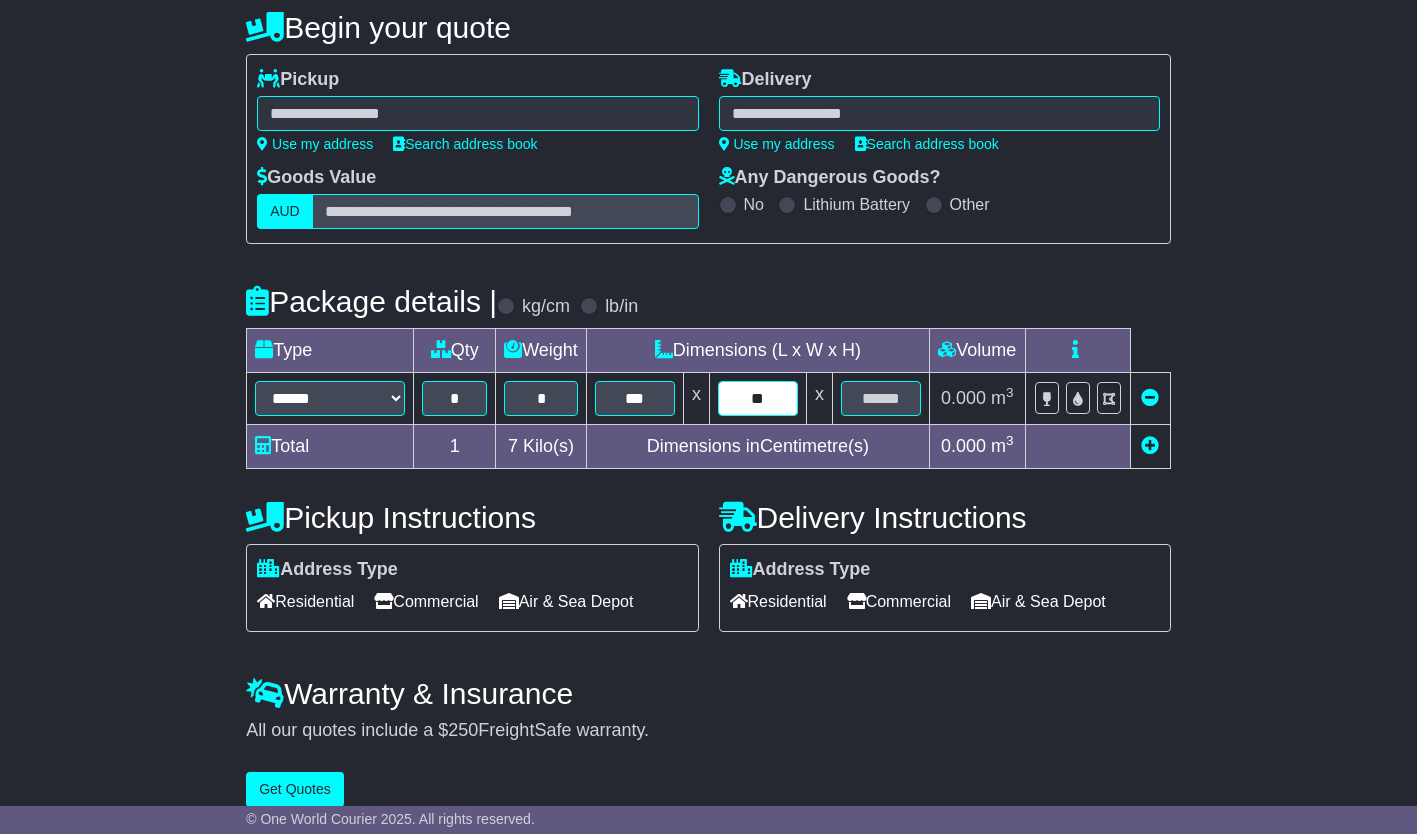 type on "**" 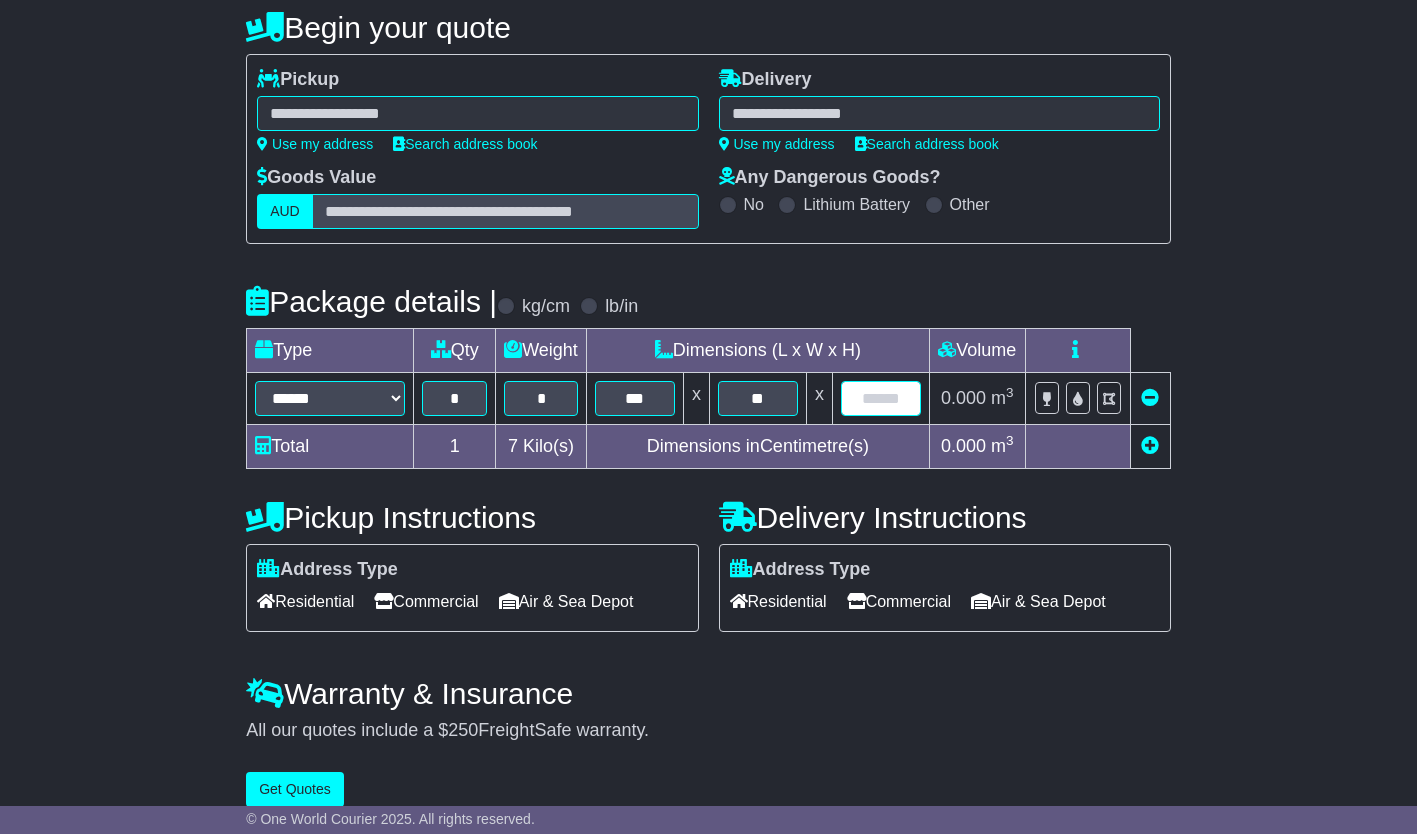 click at bounding box center [635, 398] 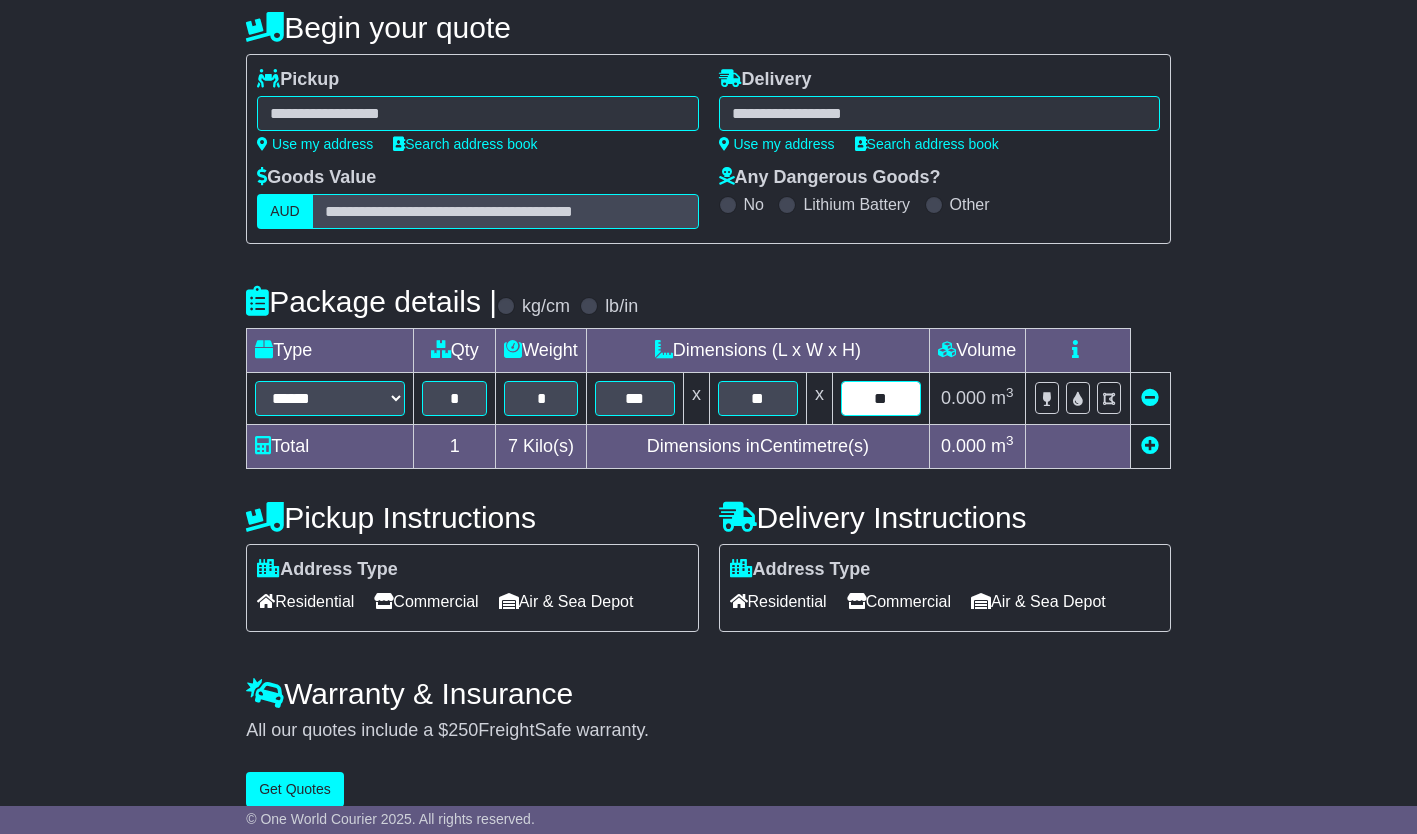type on "**" 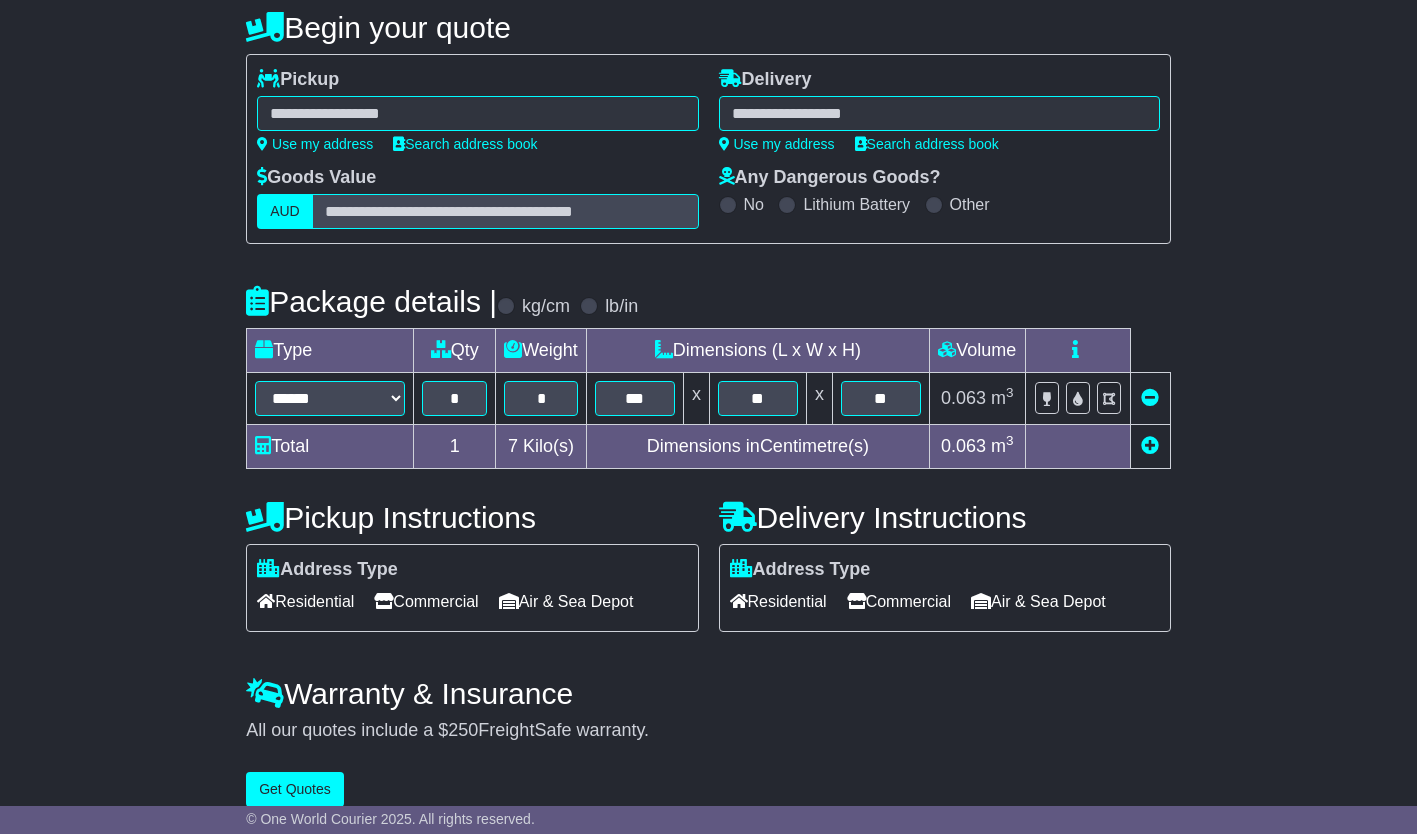 click on "Residential" at bounding box center [778, 601] 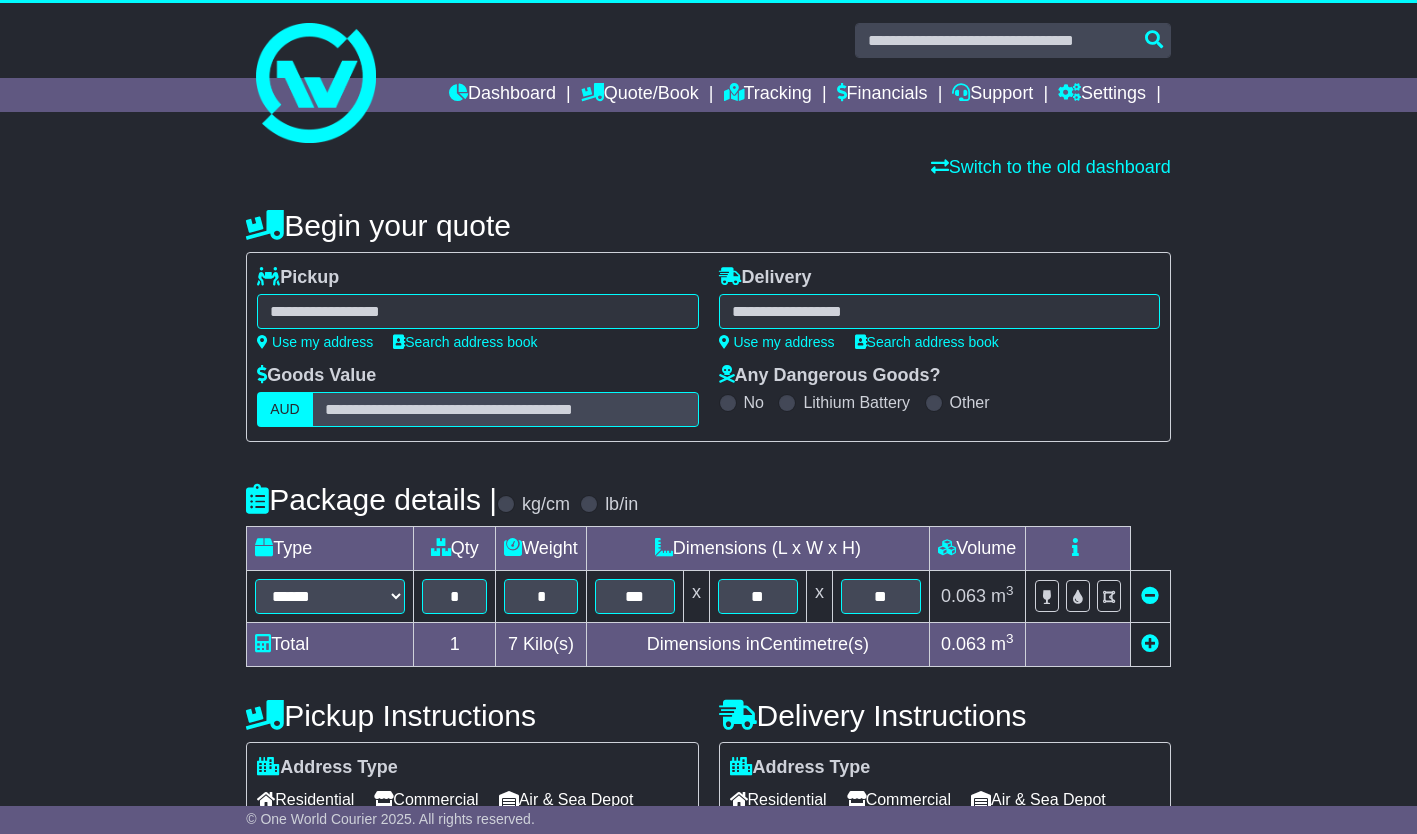 scroll, scrollTop: 0, scrollLeft: 0, axis: both 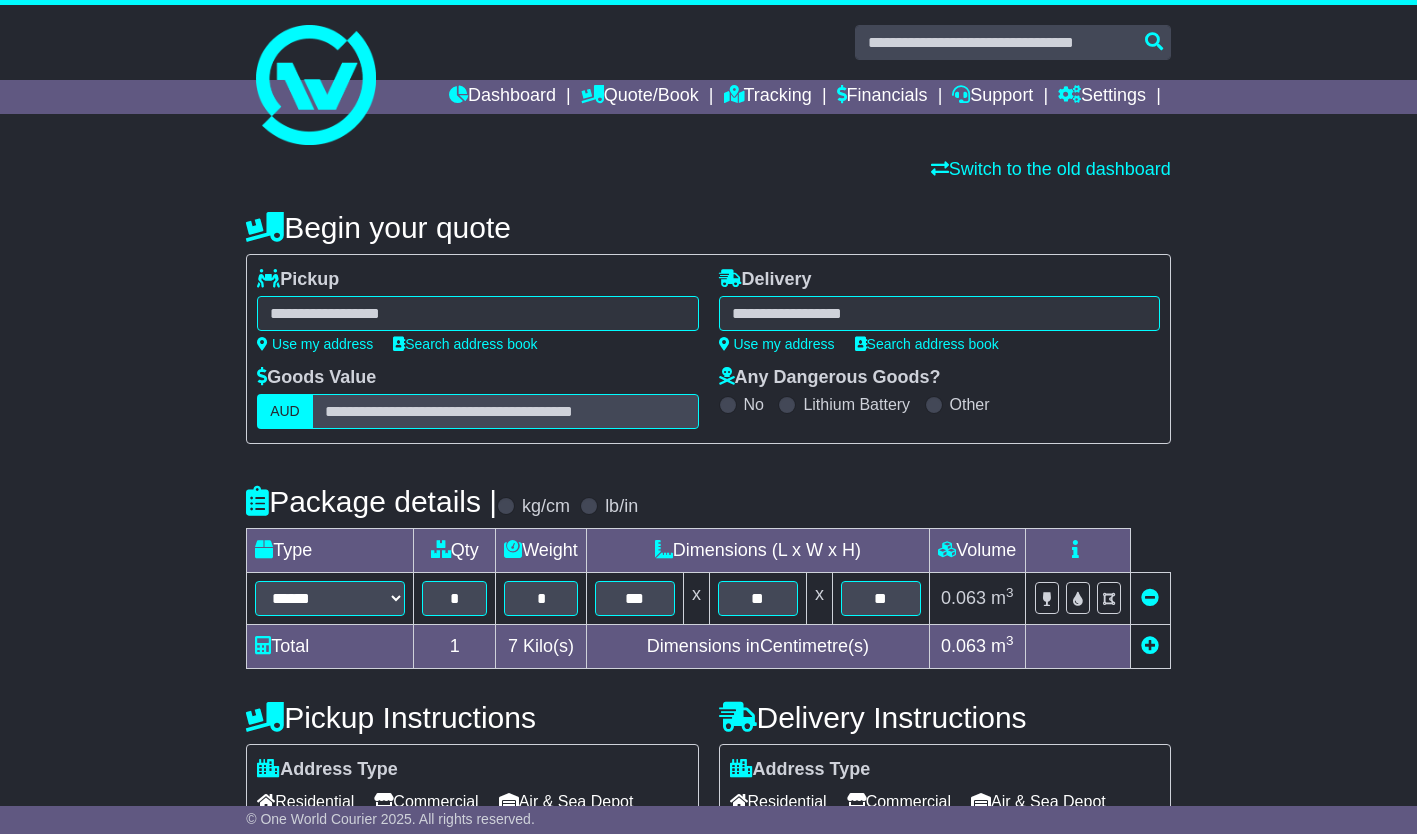 click at bounding box center [477, 313] 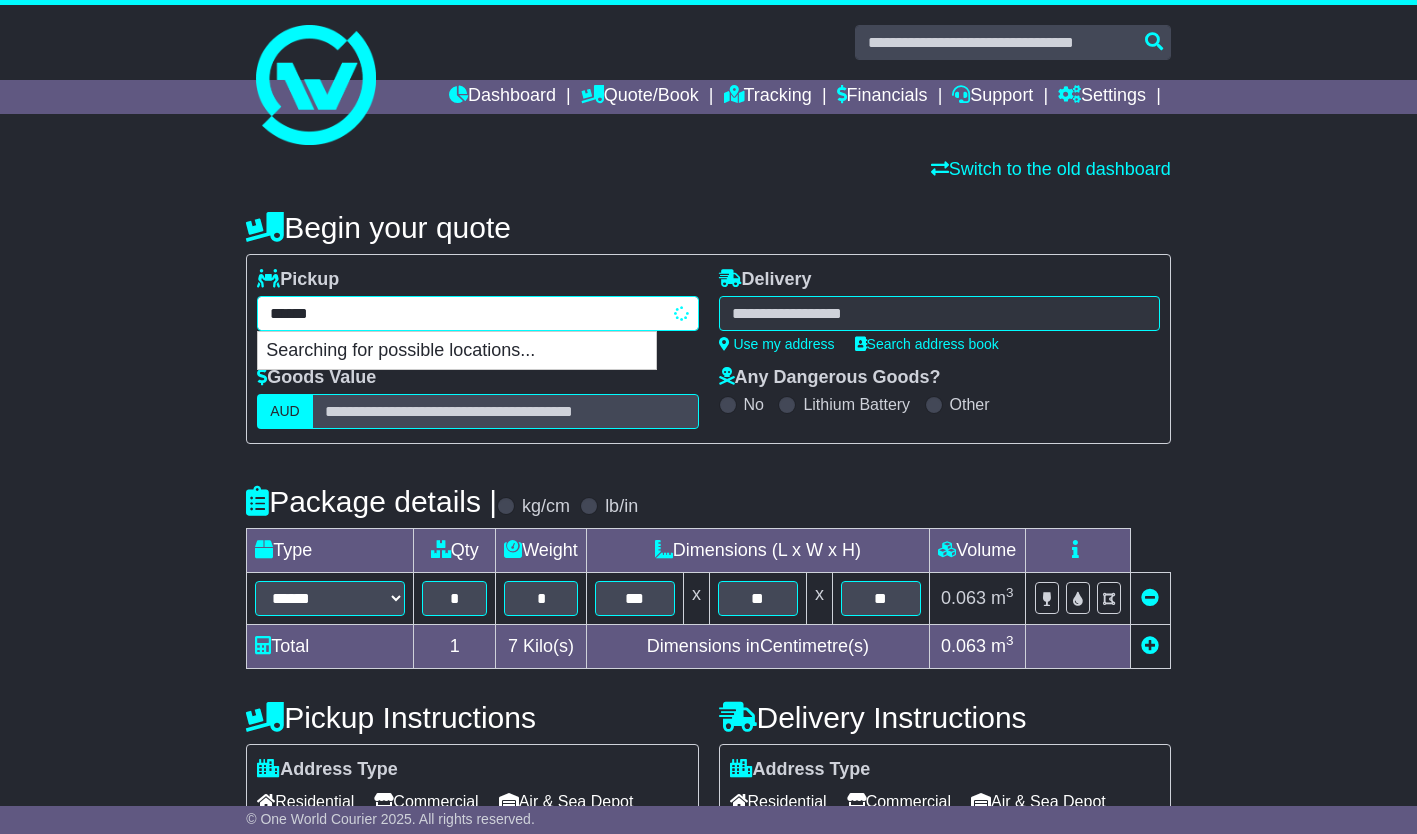 click on "******" at bounding box center [477, 313] 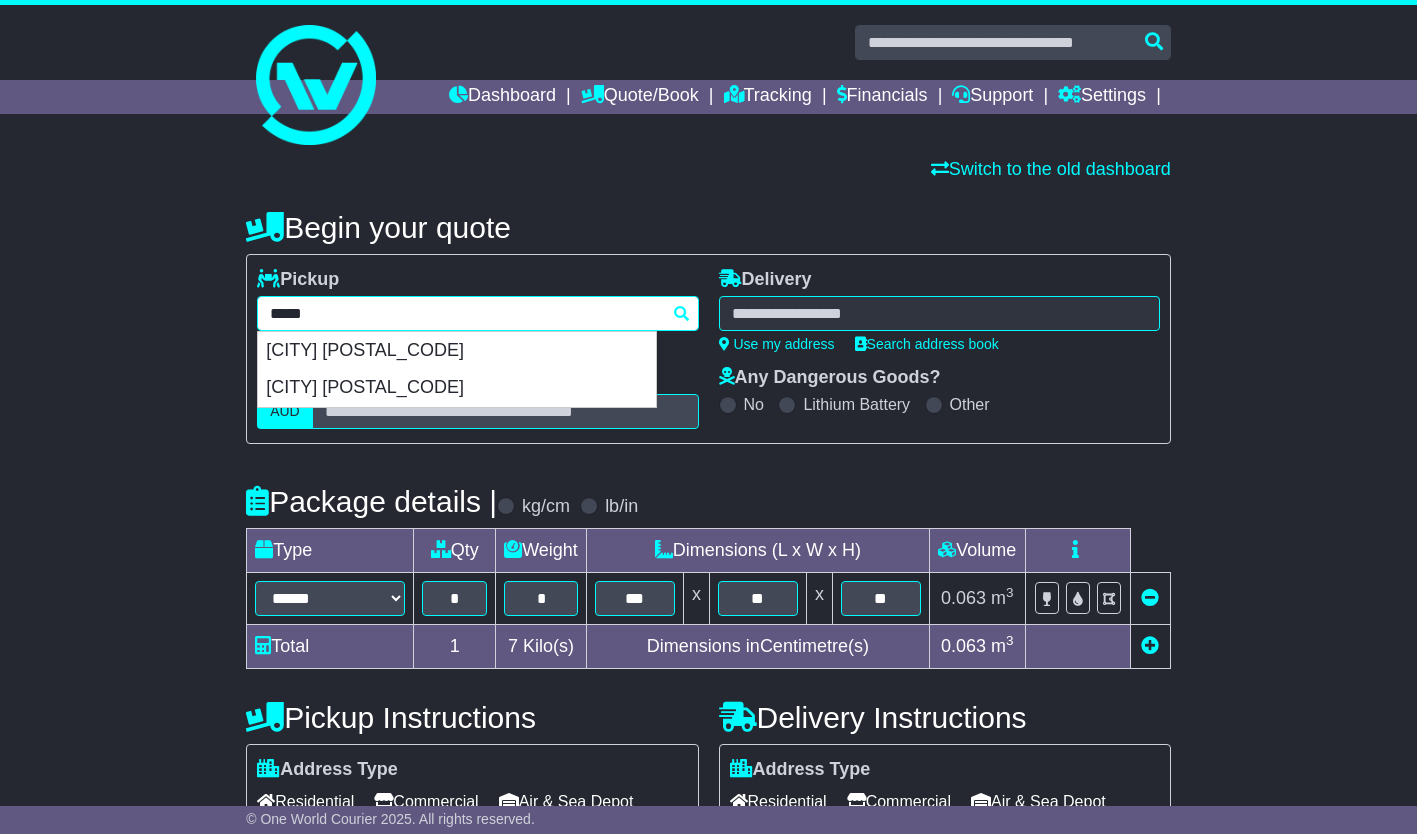 type on "******" 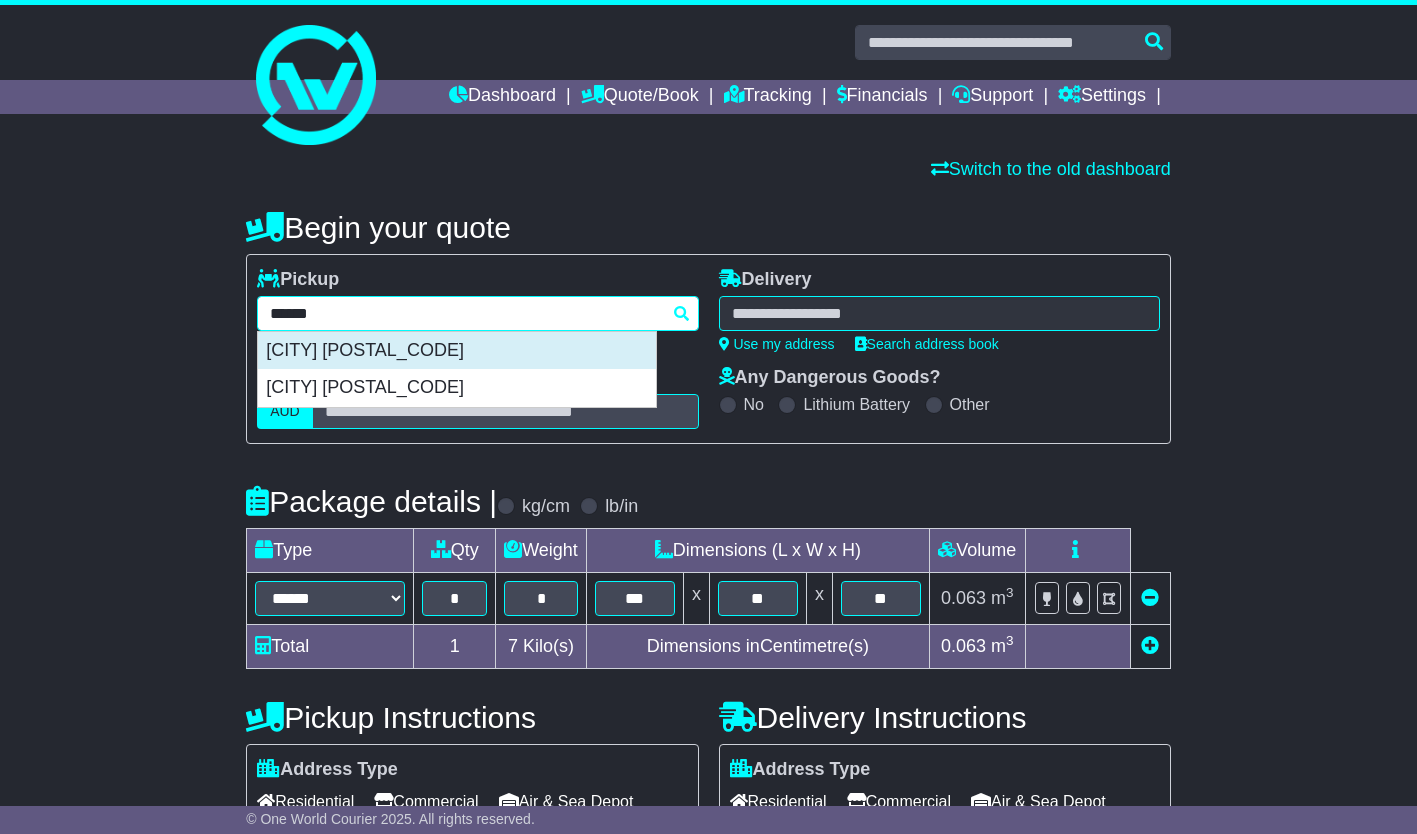 click on "[CITY] [POSTAL_CODE]" at bounding box center [457, 351] 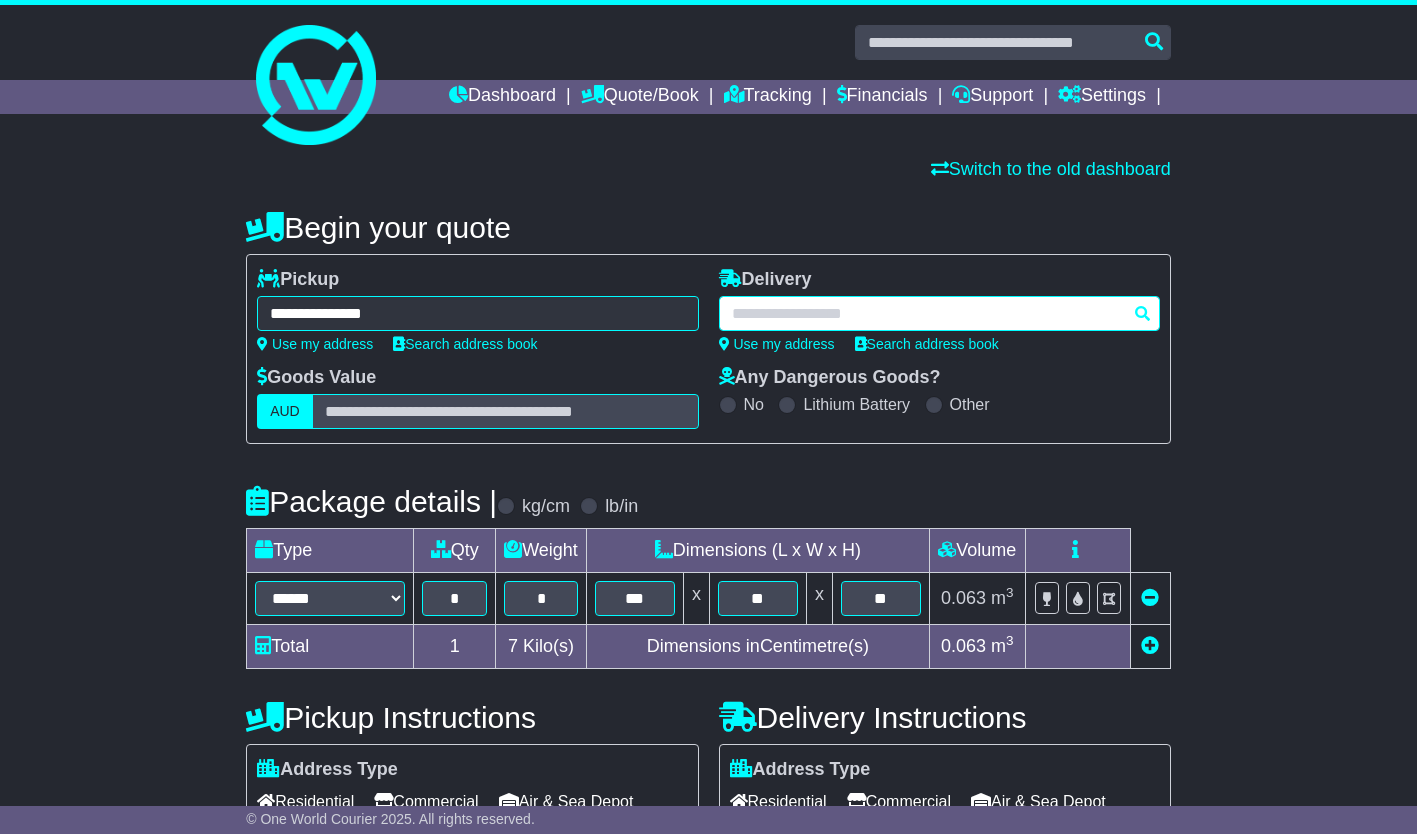 click at bounding box center (477, 313) 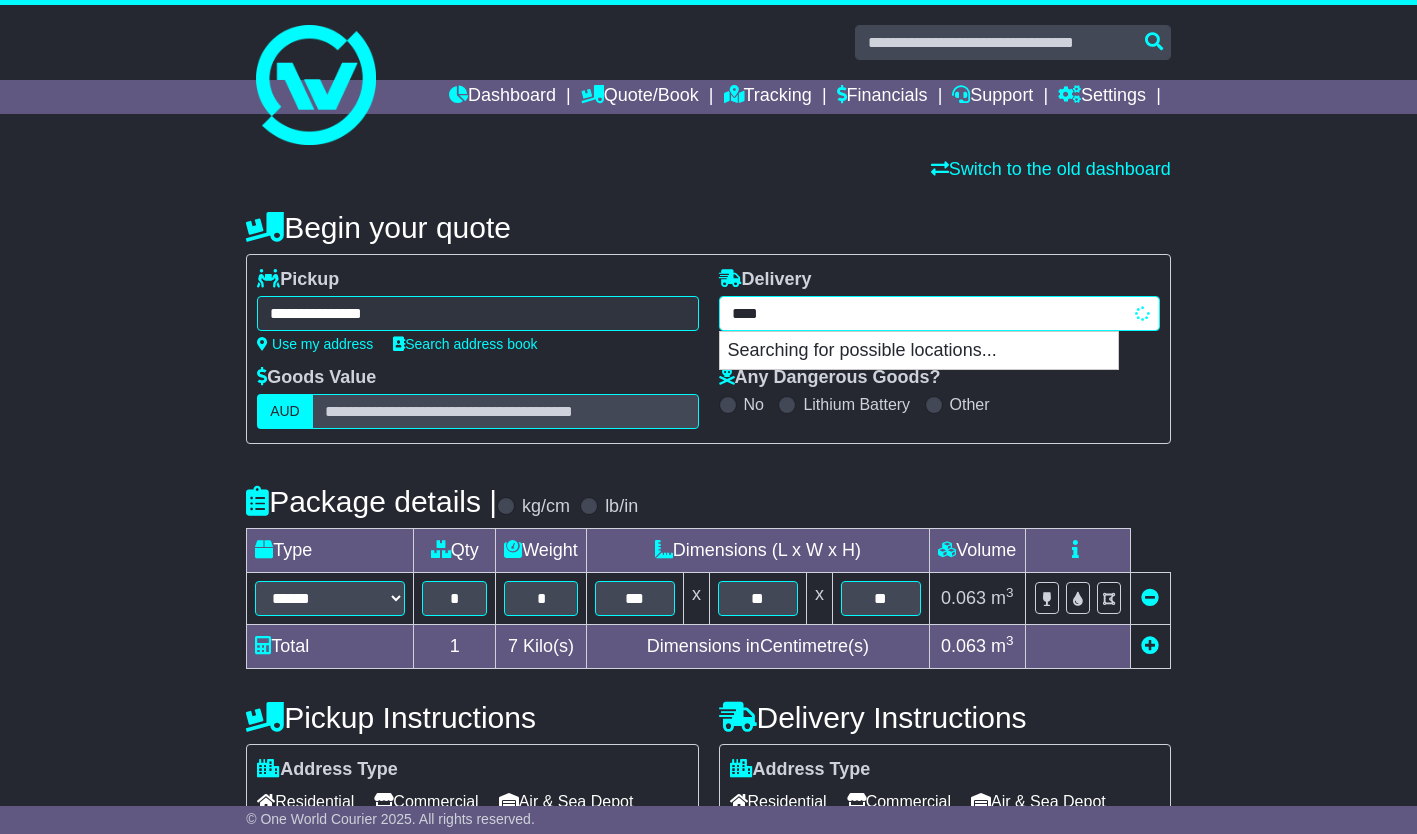 click on "**** Searching for possible locations..." at bounding box center [477, 313] 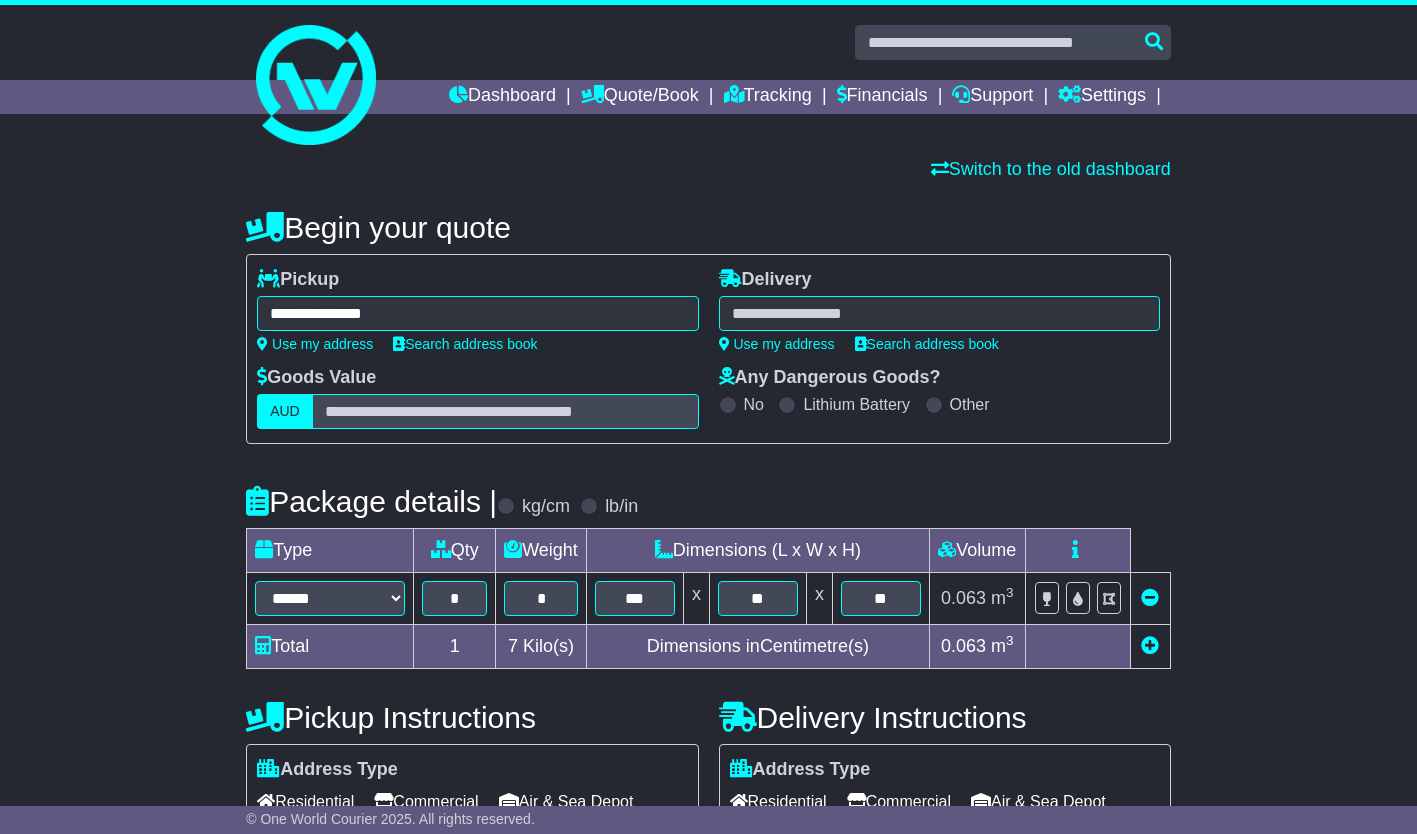 click on "****** ****** Searching for possible locations..." at bounding box center (477, 313) 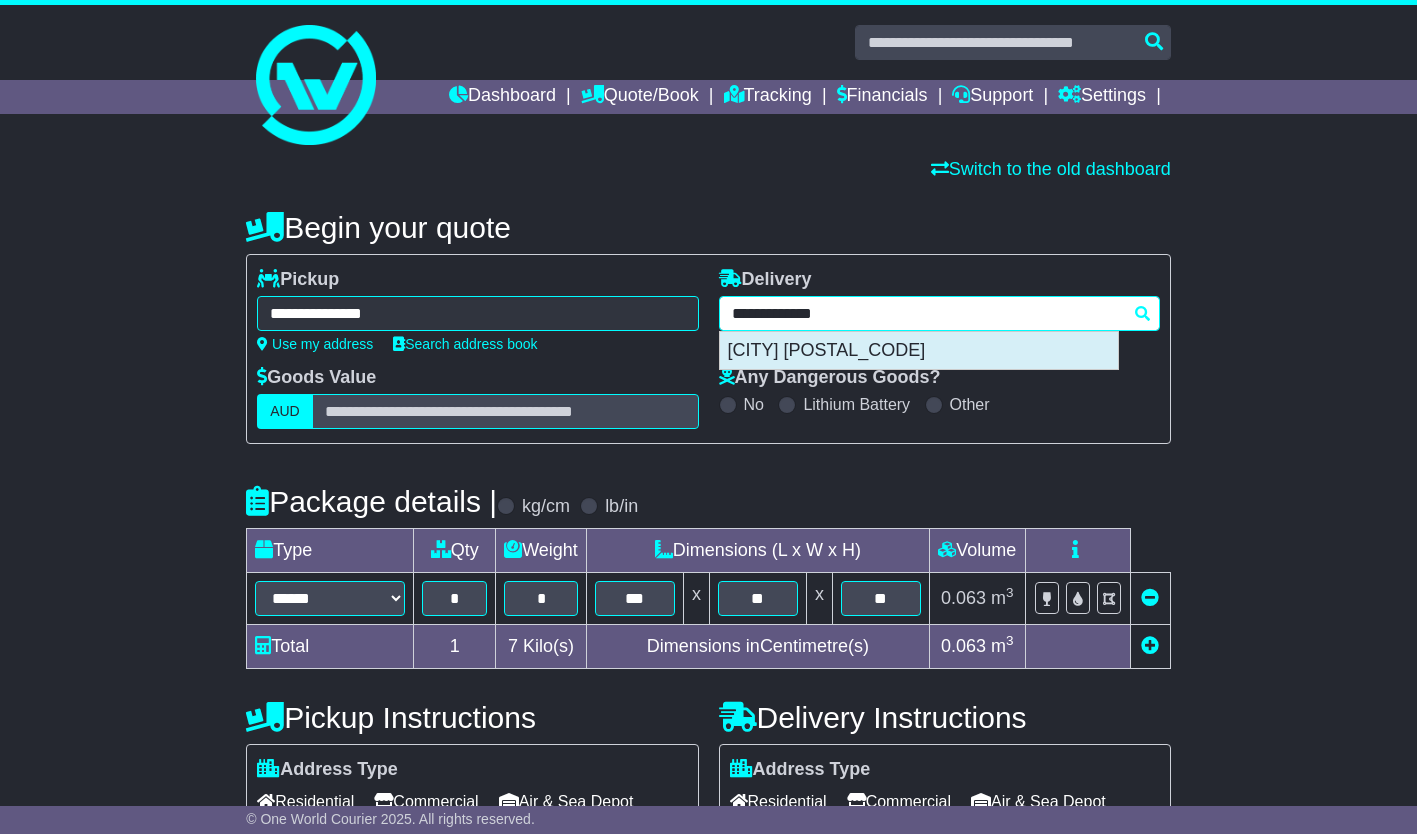 click on "[CITY] [POSTAL_CODE]" at bounding box center [919, 351] 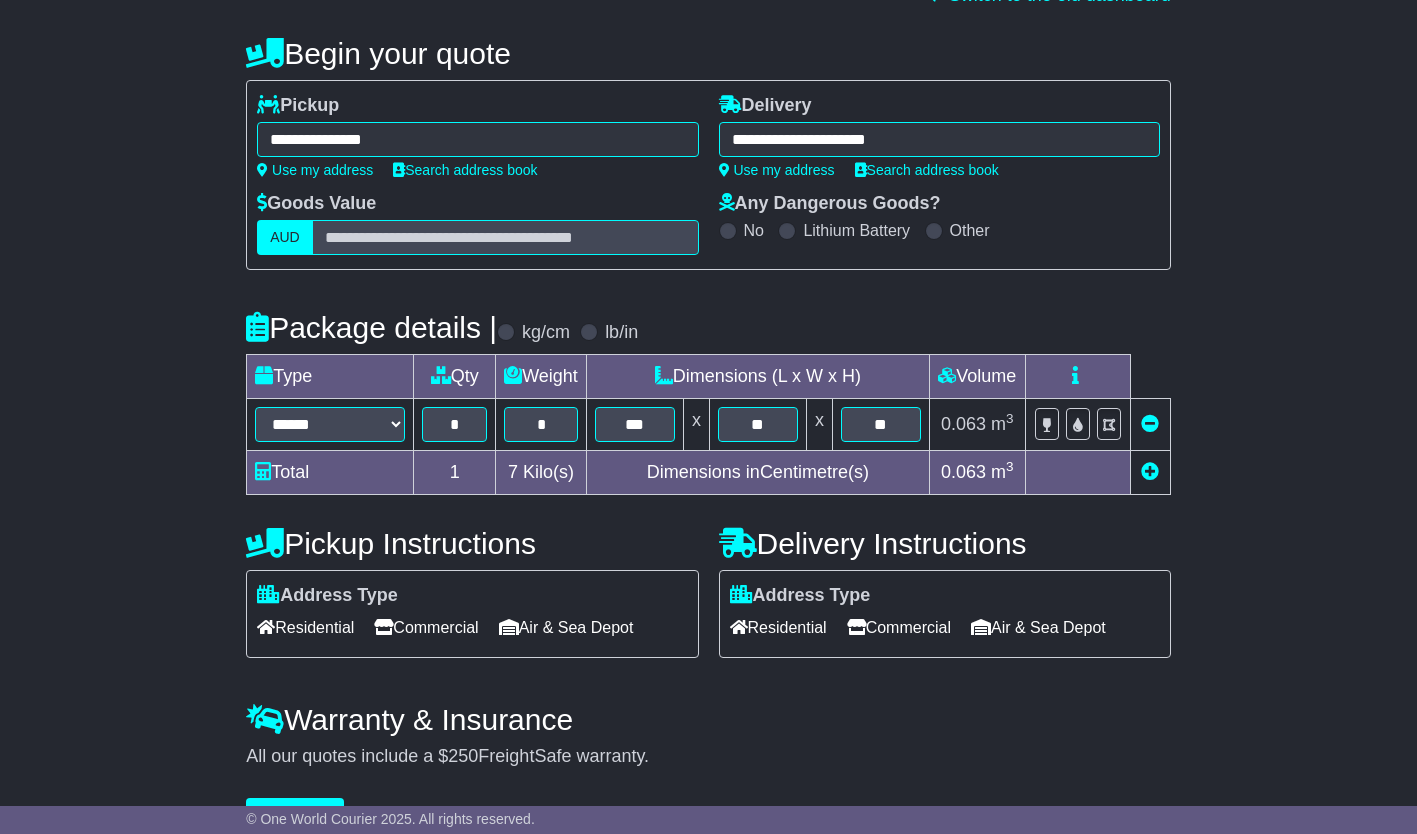 scroll, scrollTop: 225, scrollLeft: 0, axis: vertical 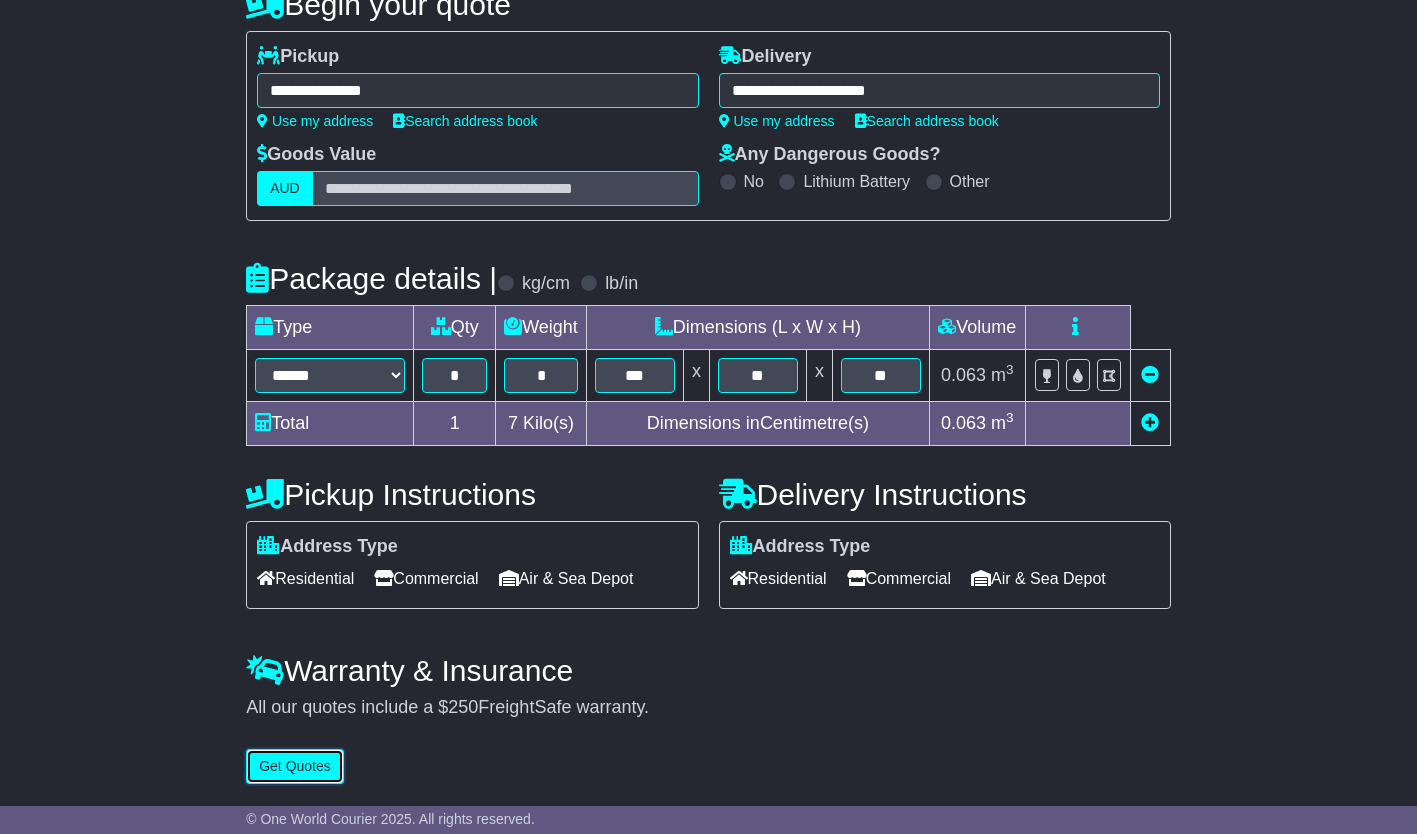 click on "Get Quotes" at bounding box center (295, 766) 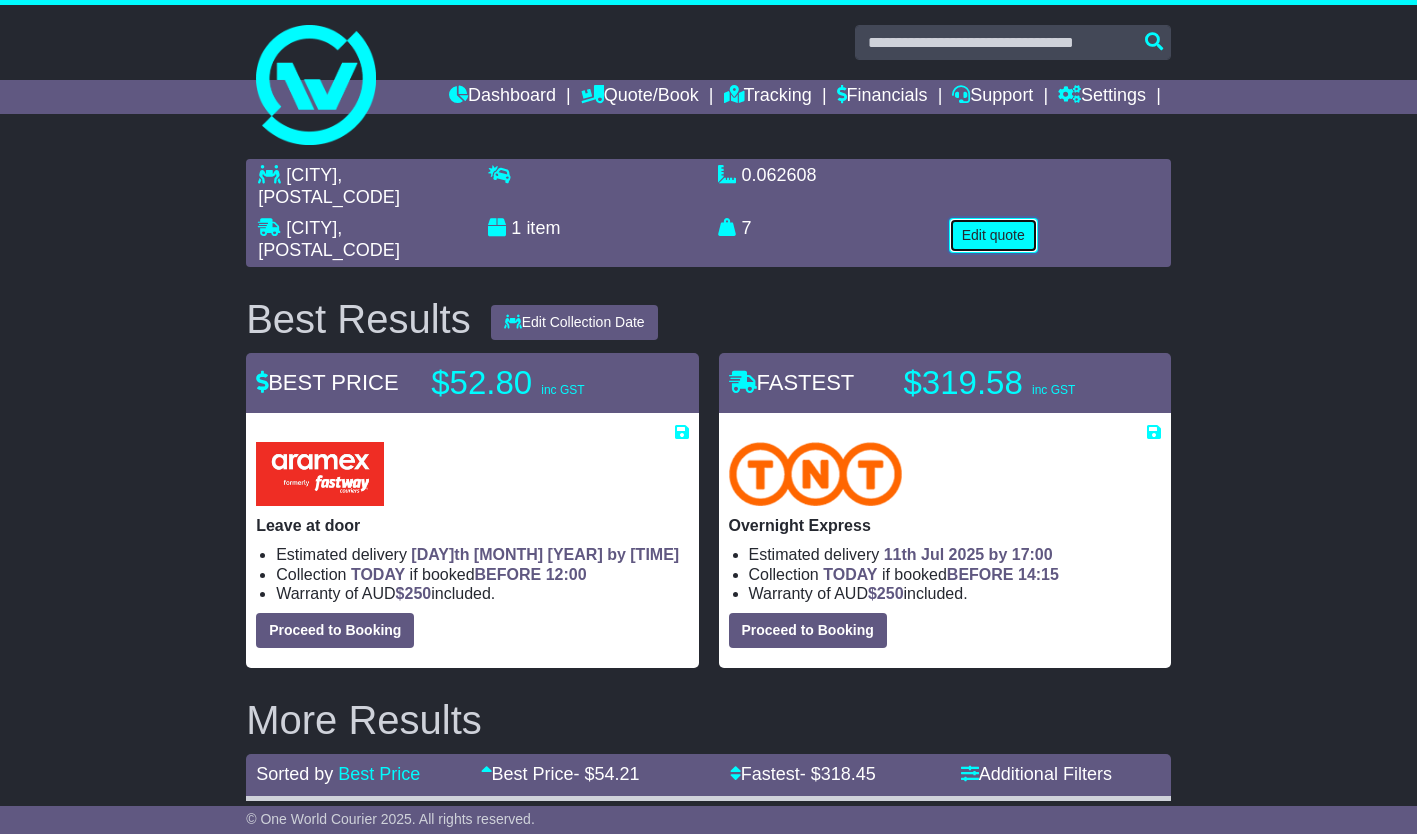 click on "Edit quote" at bounding box center (993, 235) 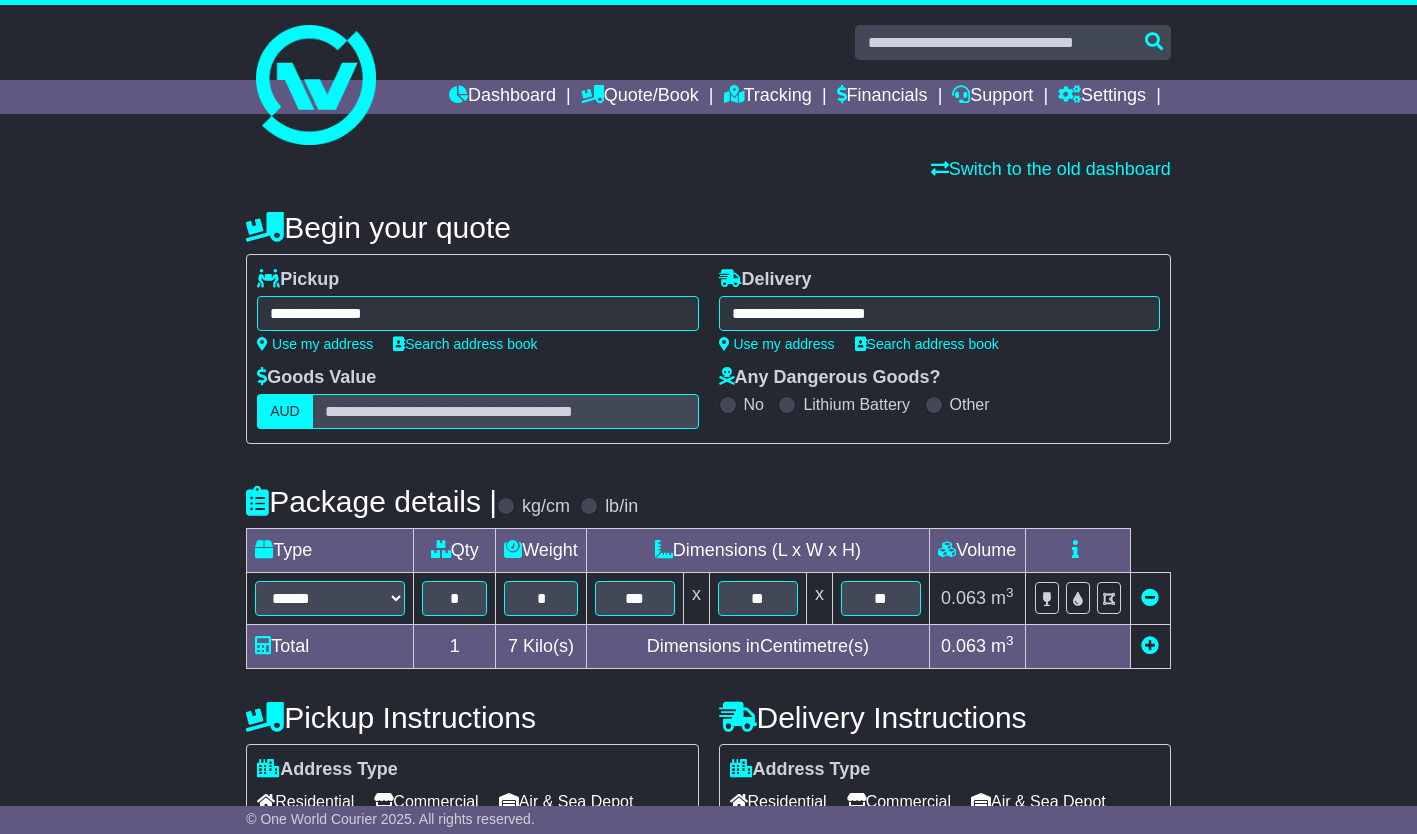 click on "**********" at bounding box center [477, 313] 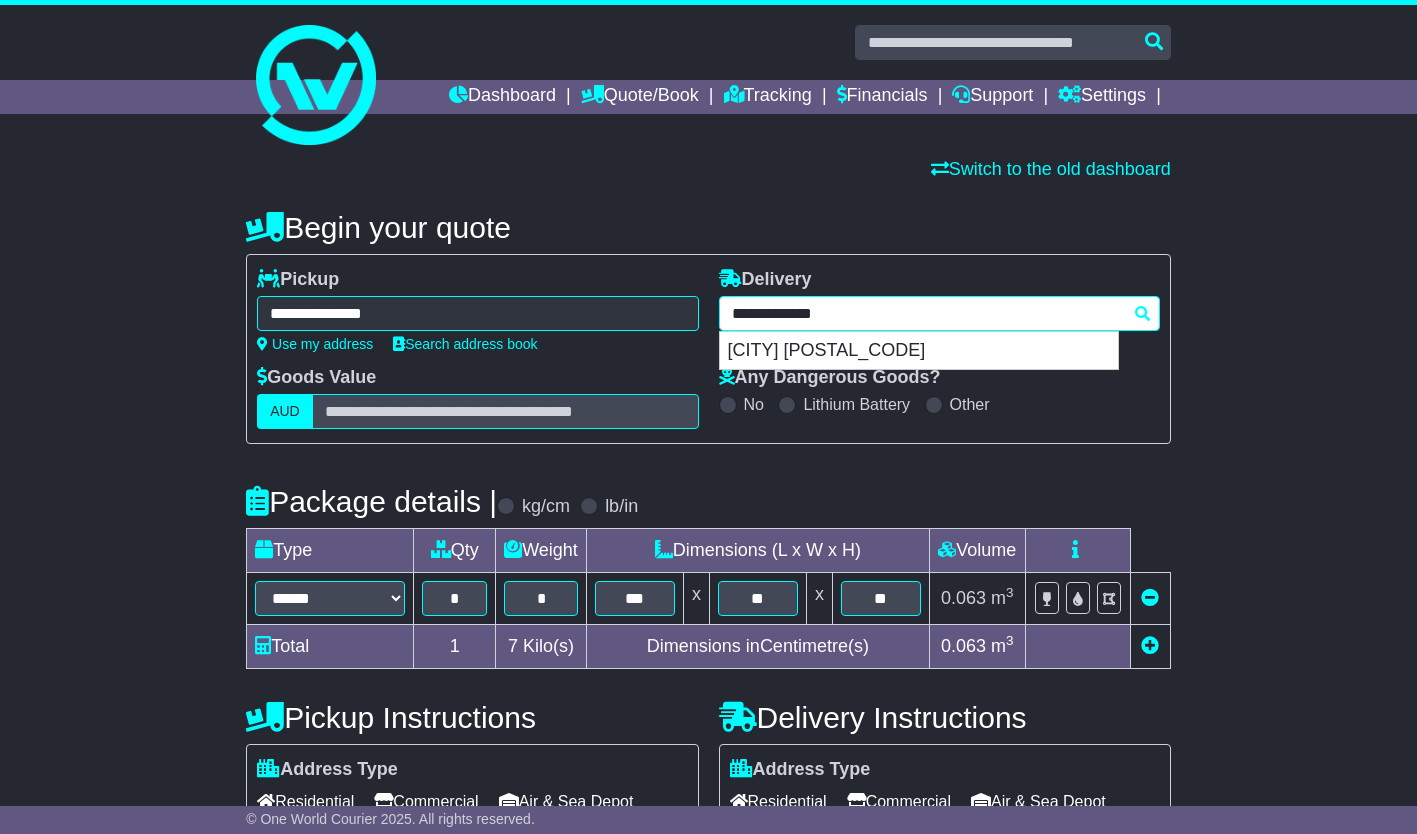 drag, startPoint x: 892, startPoint y: 318, endPoint x: 660, endPoint y: 314, distance: 232.03448 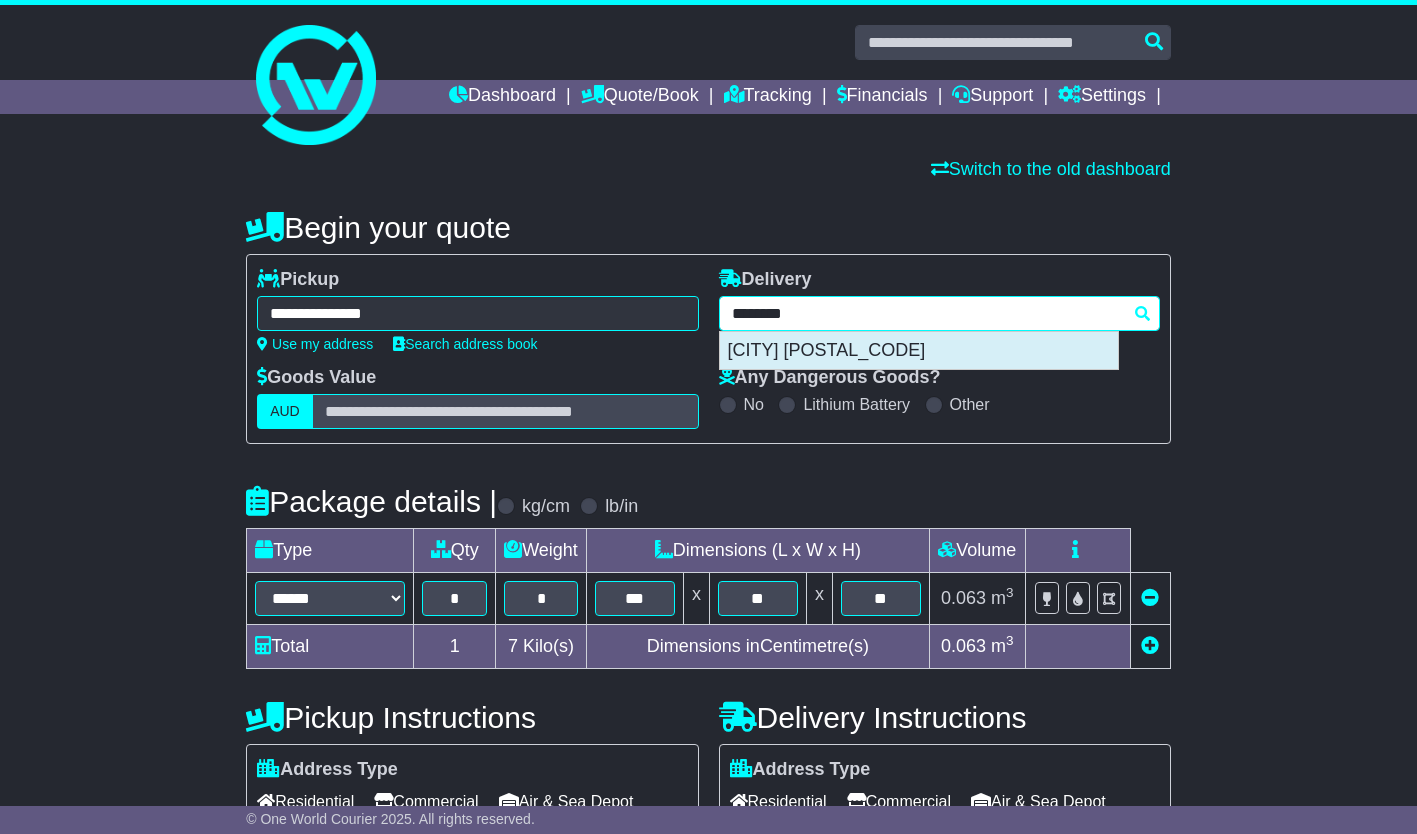 click on "[CITY] [POSTAL_CODE]" at bounding box center [919, 351] 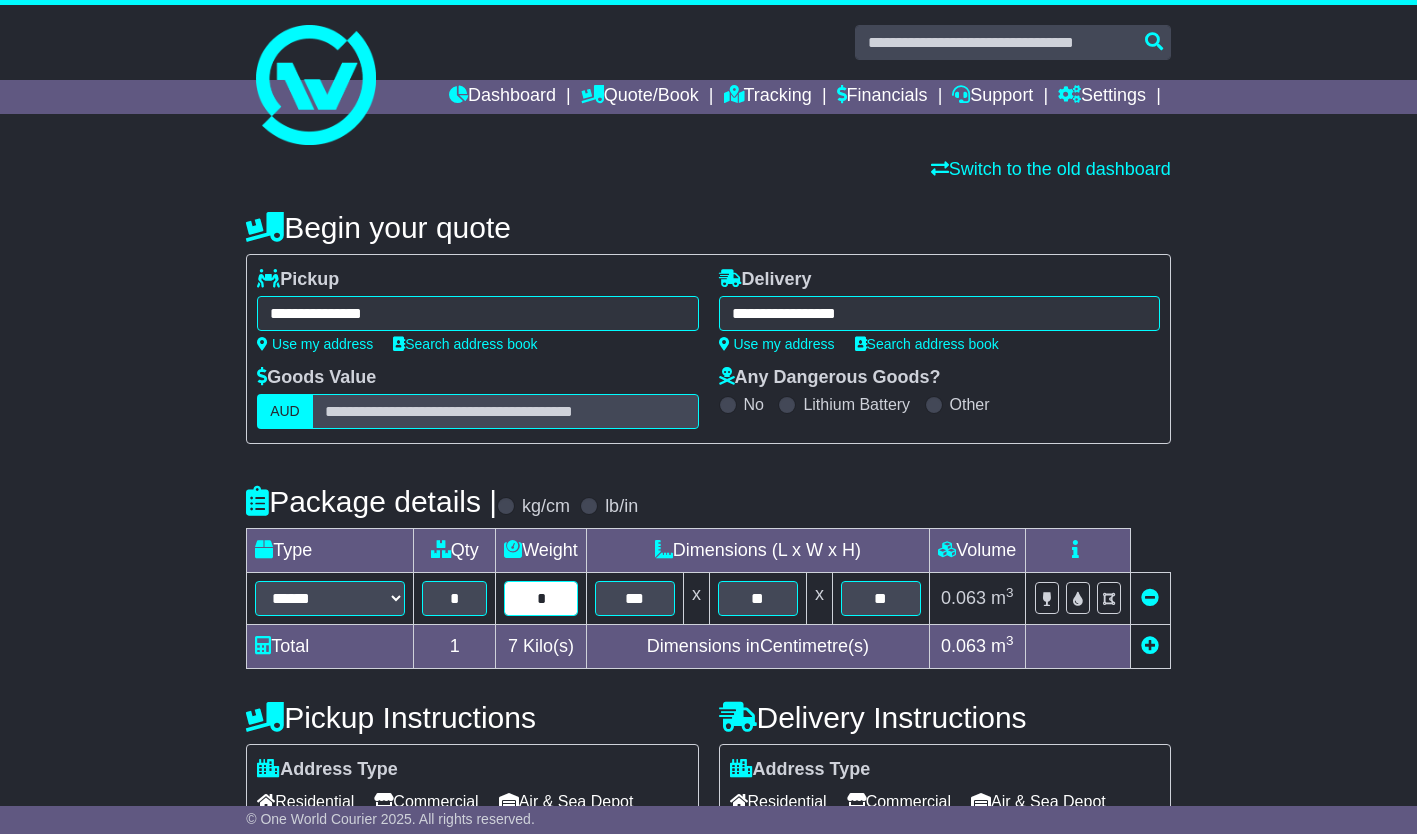 drag, startPoint x: 545, startPoint y: 596, endPoint x: 524, endPoint y: 599, distance: 21.213203 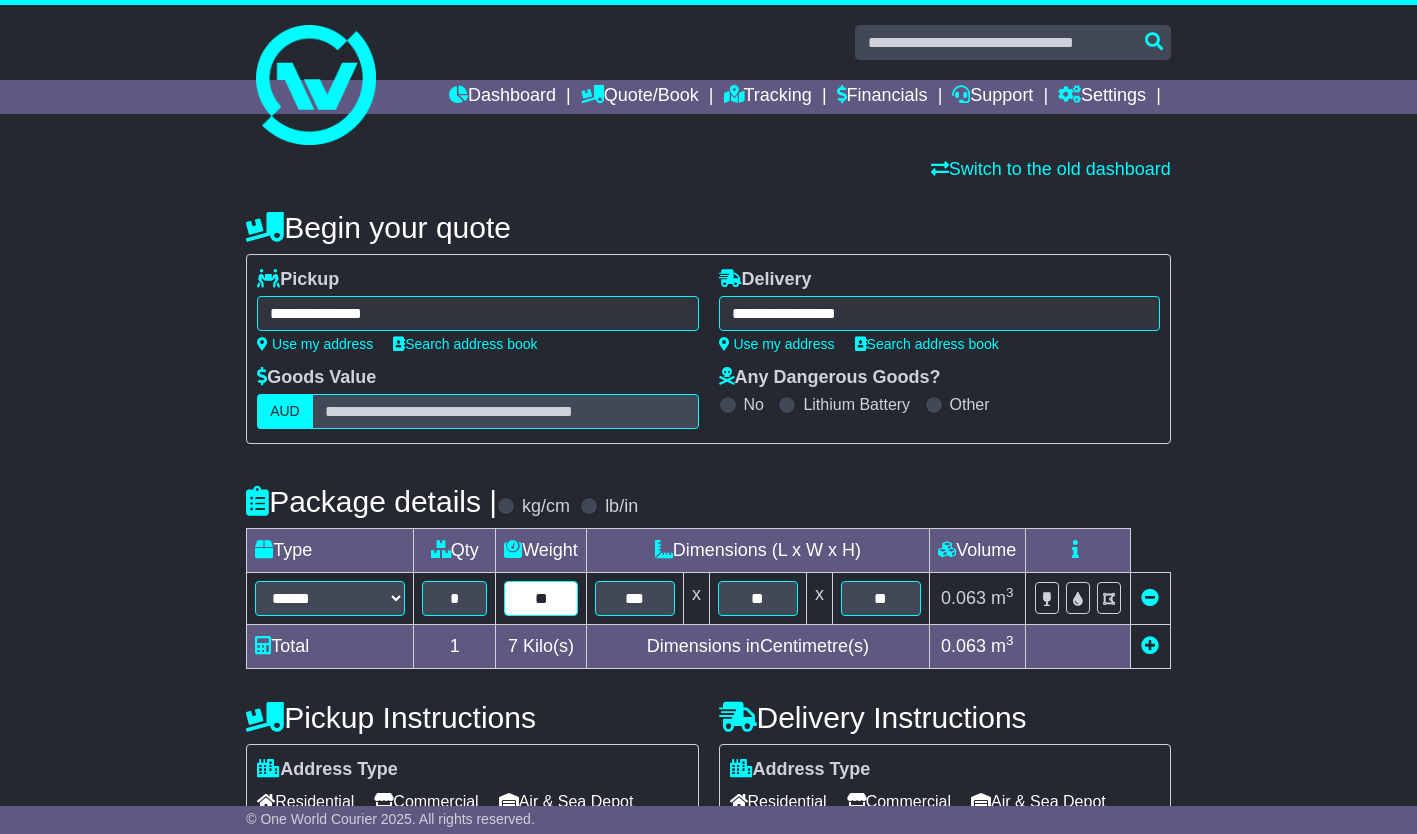 type on "**" 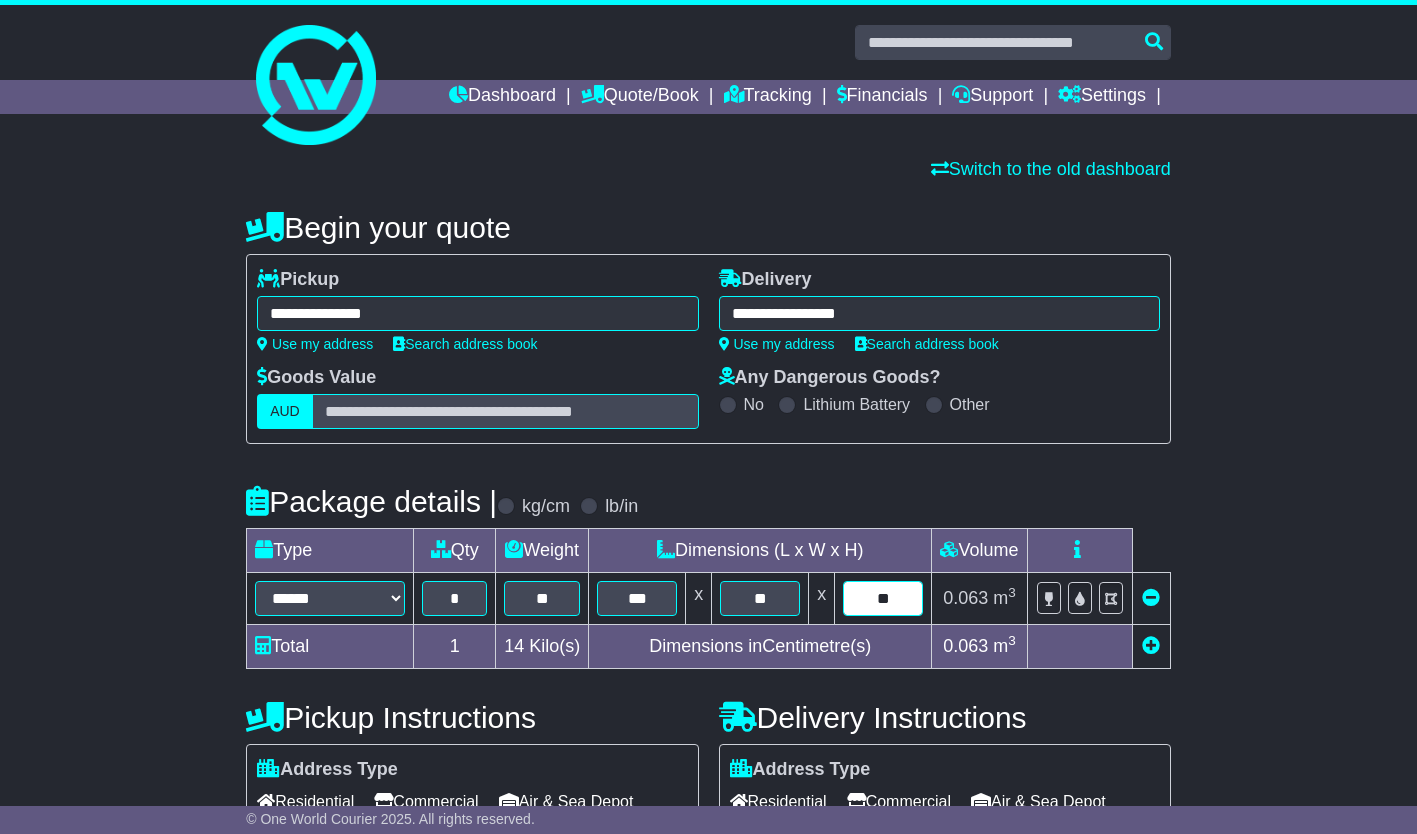 drag, startPoint x: 902, startPoint y: 594, endPoint x: 770, endPoint y: 597, distance: 132.03409 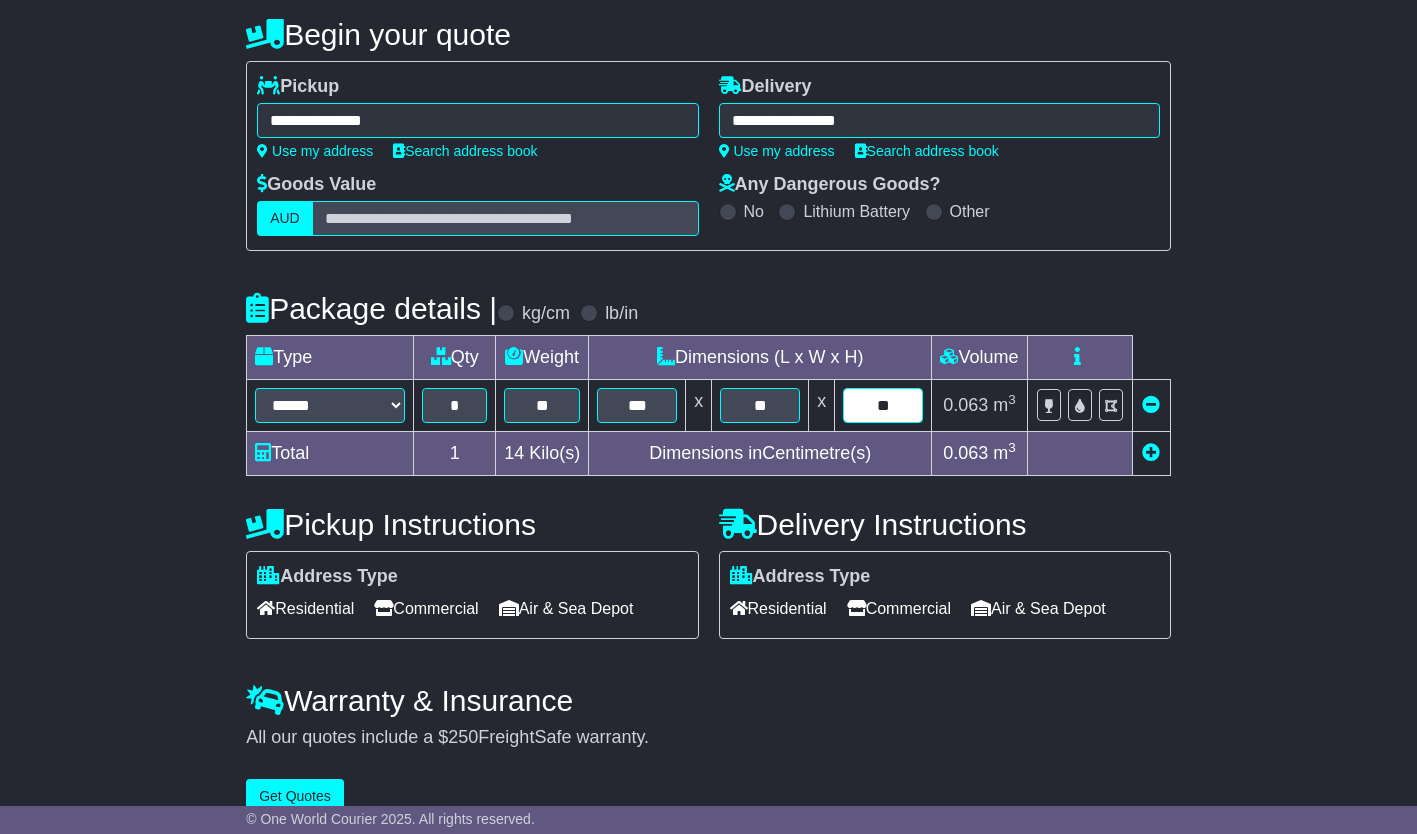scroll, scrollTop: 225, scrollLeft: 0, axis: vertical 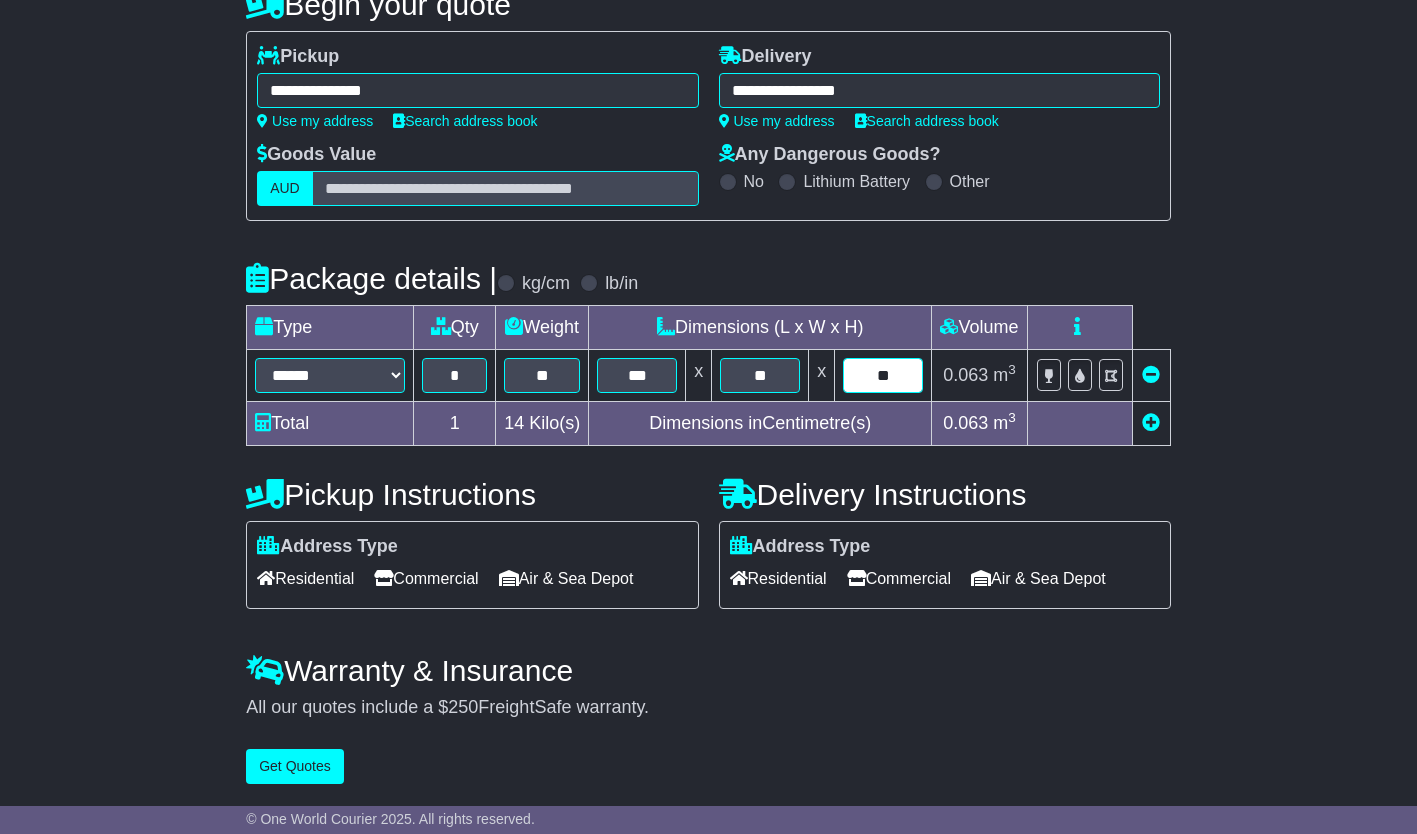 type on "**" 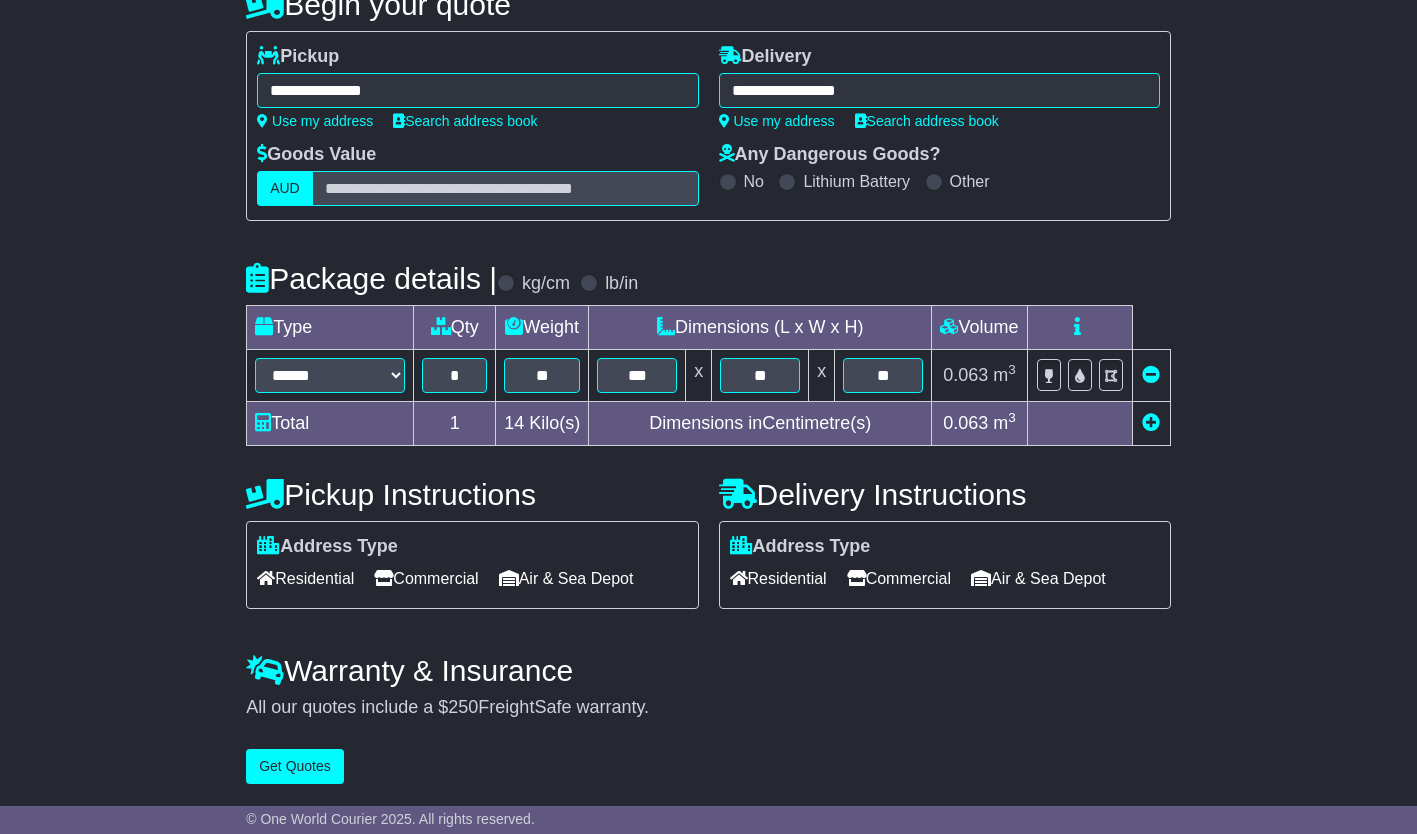 click on "Commercial" at bounding box center (778, 578) 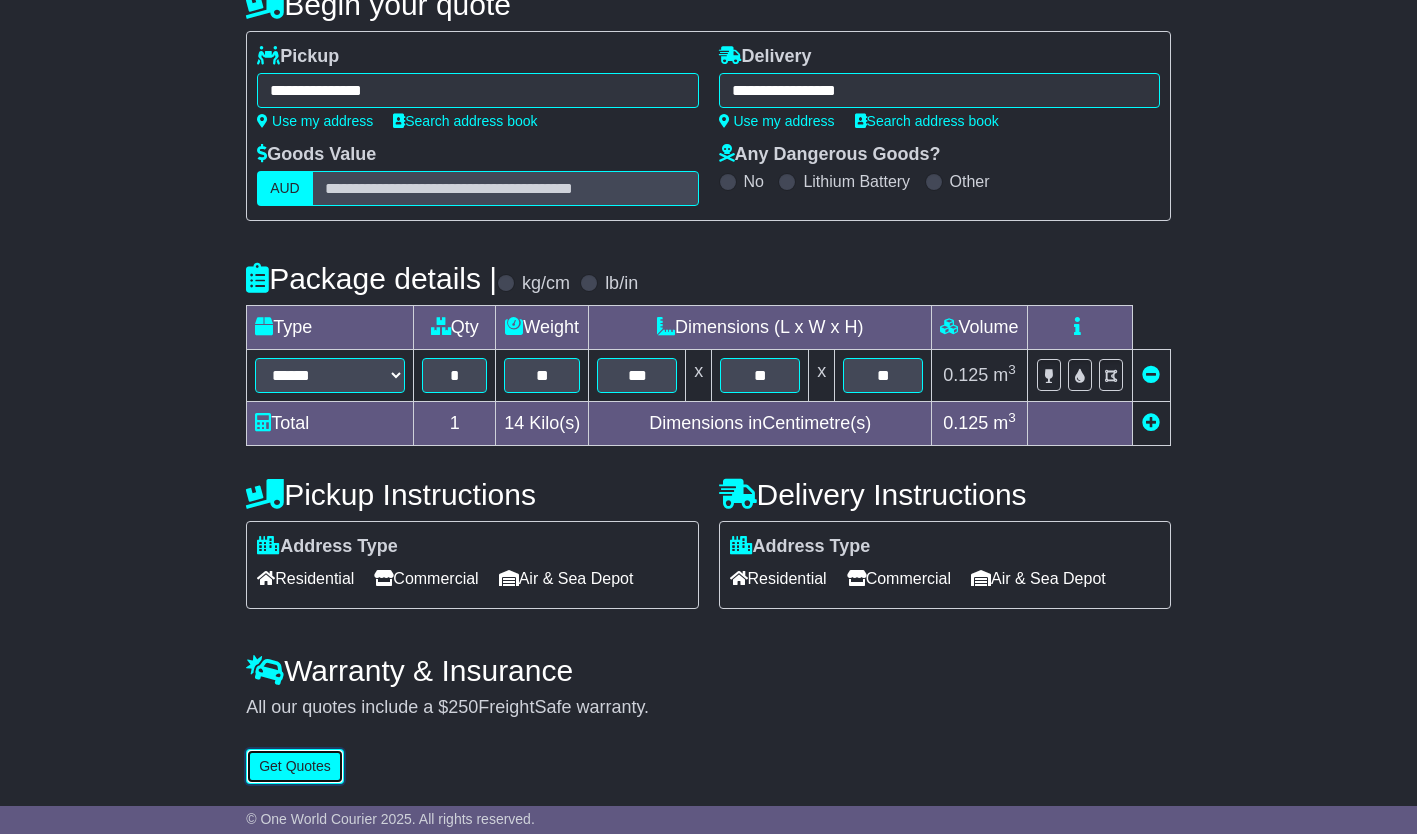 click on "Get Quotes" at bounding box center [295, 766] 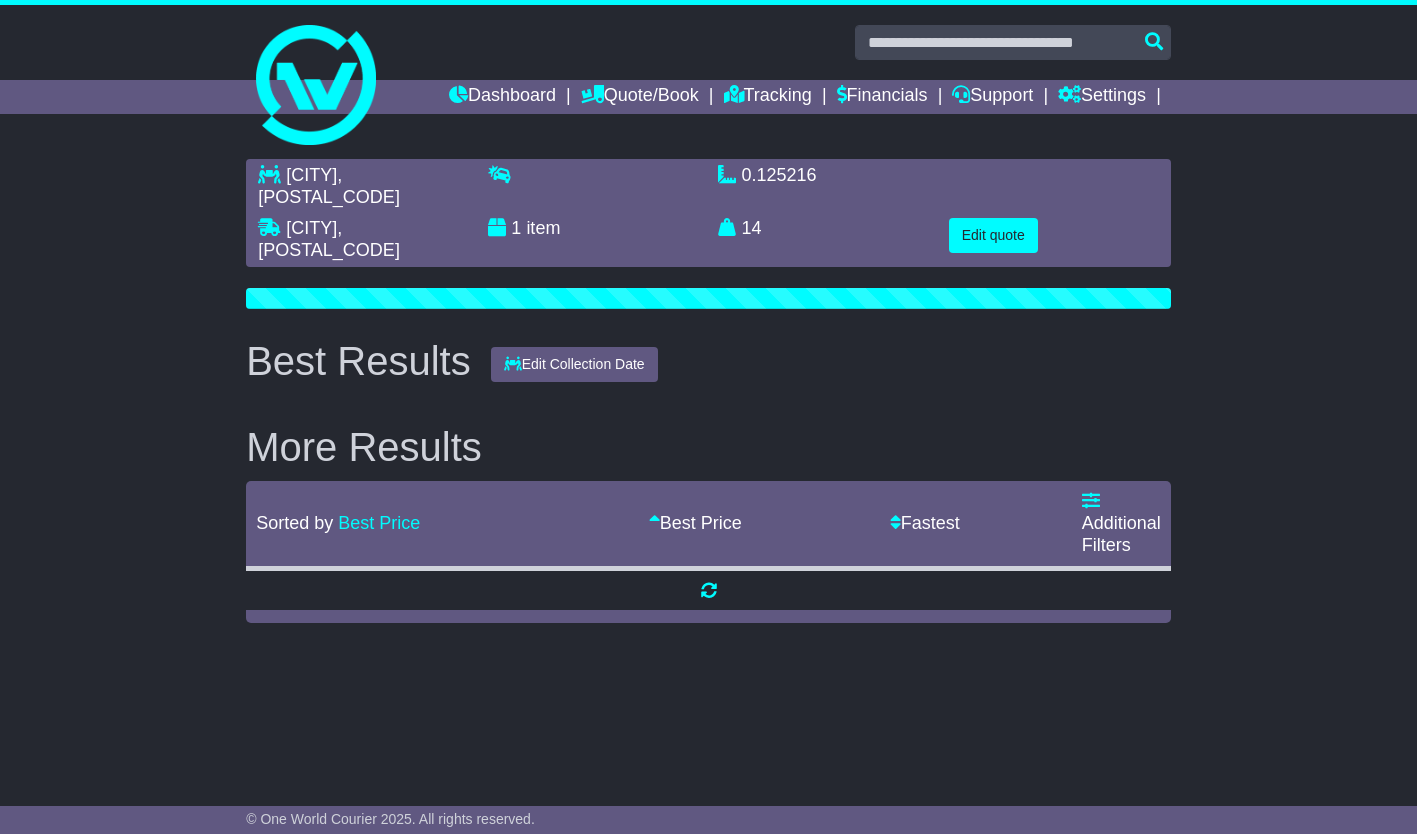 scroll, scrollTop: 0, scrollLeft: 0, axis: both 